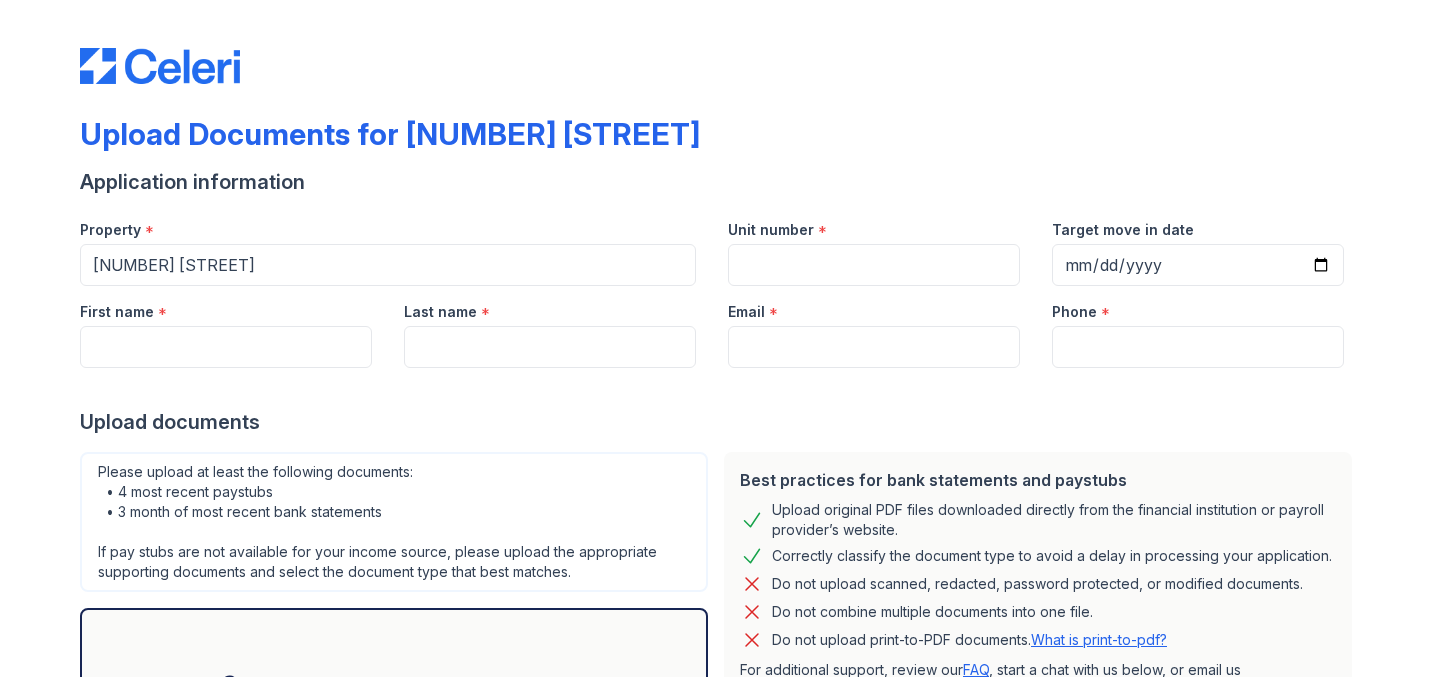 scroll, scrollTop: 0, scrollLeft: 0, axis: both 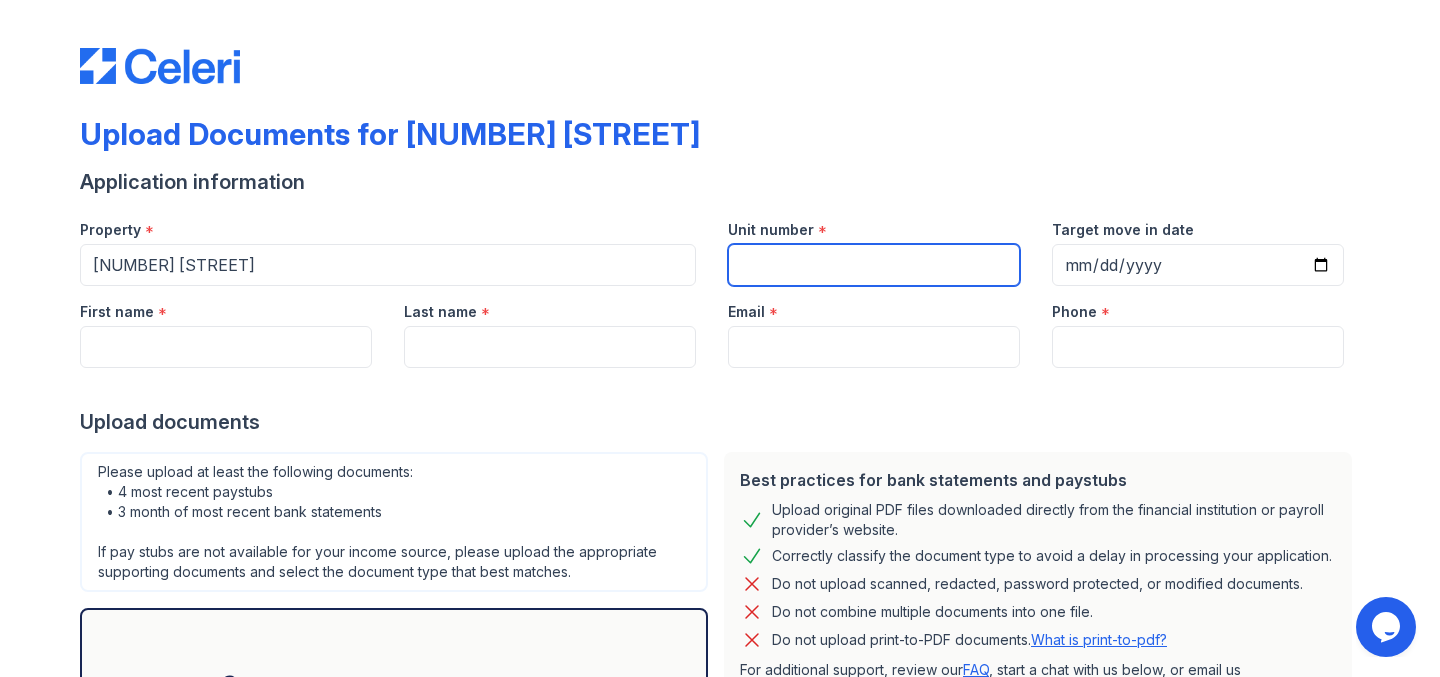 click on "Unit number" at bounding box center [874, 265] 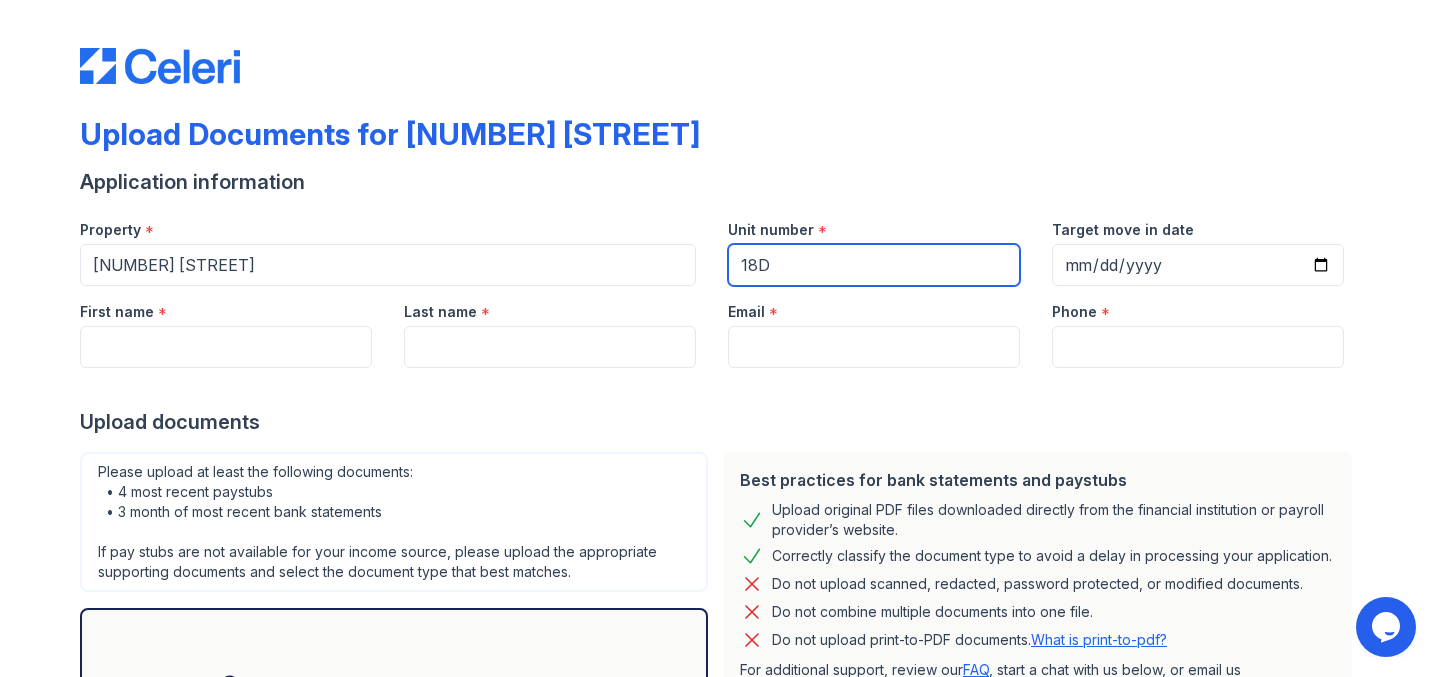 type on "18D" 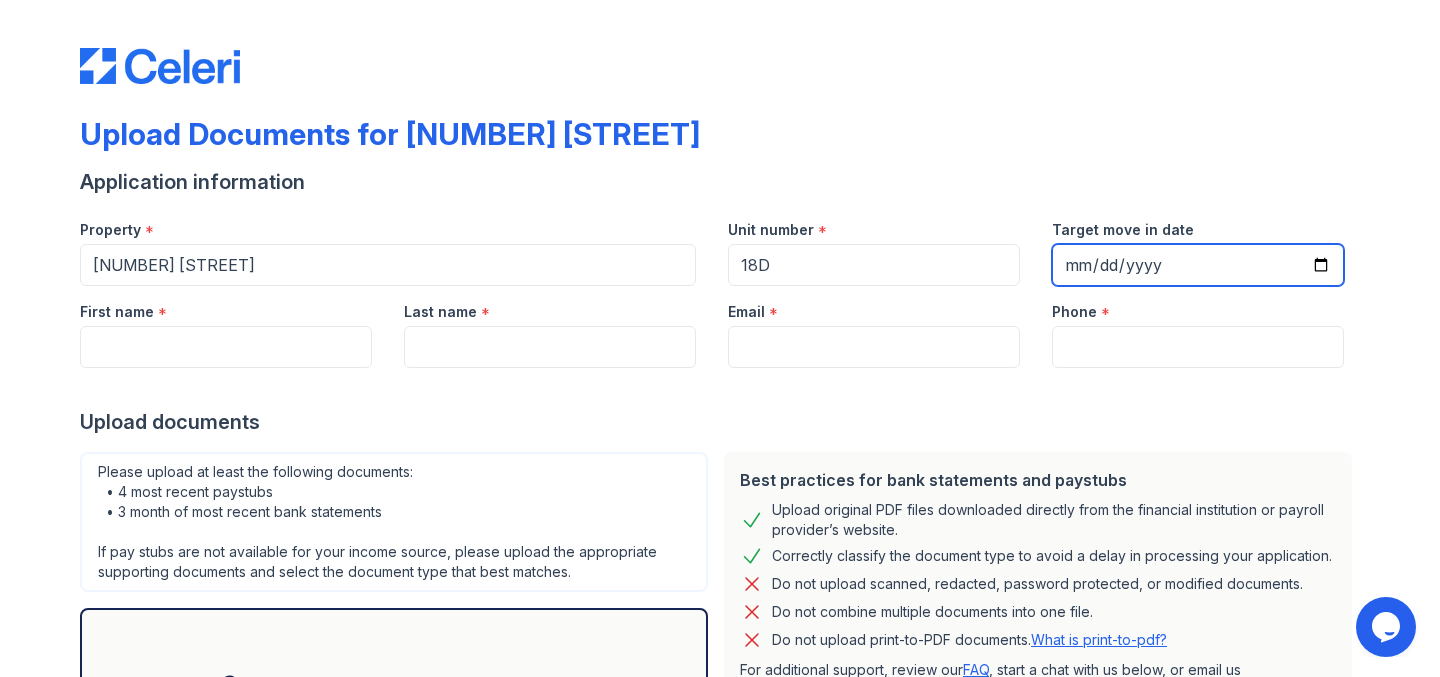 click on "Target move in date" at bounding box center [1198, 265] 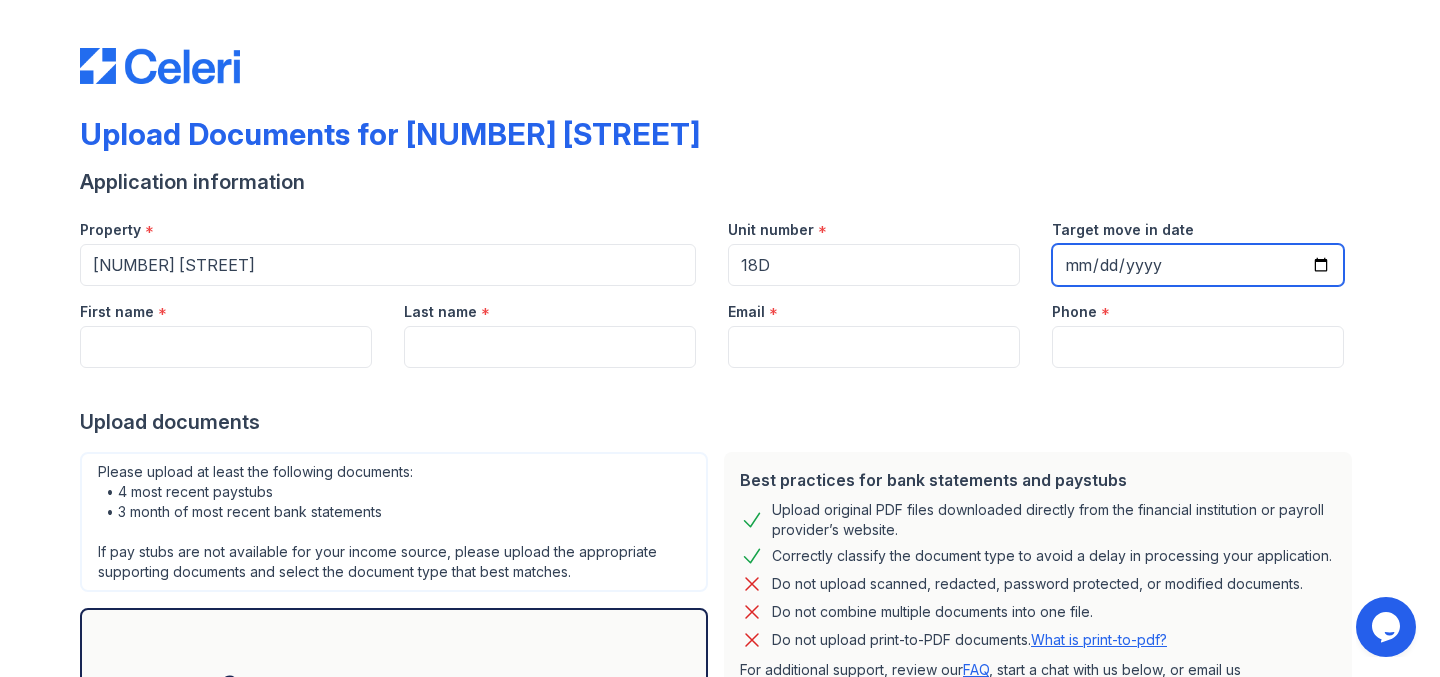 type on "[DATE]" 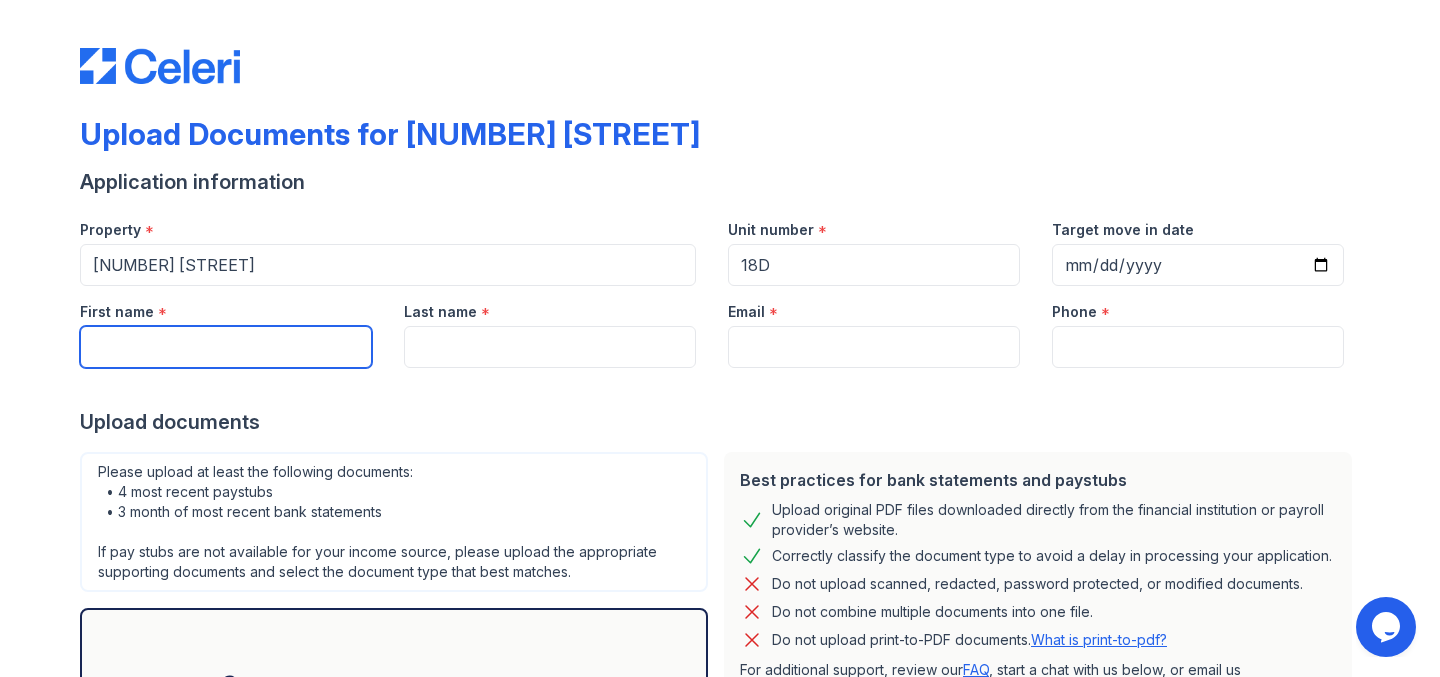 click on "First name" at bounding box center (226, 347) 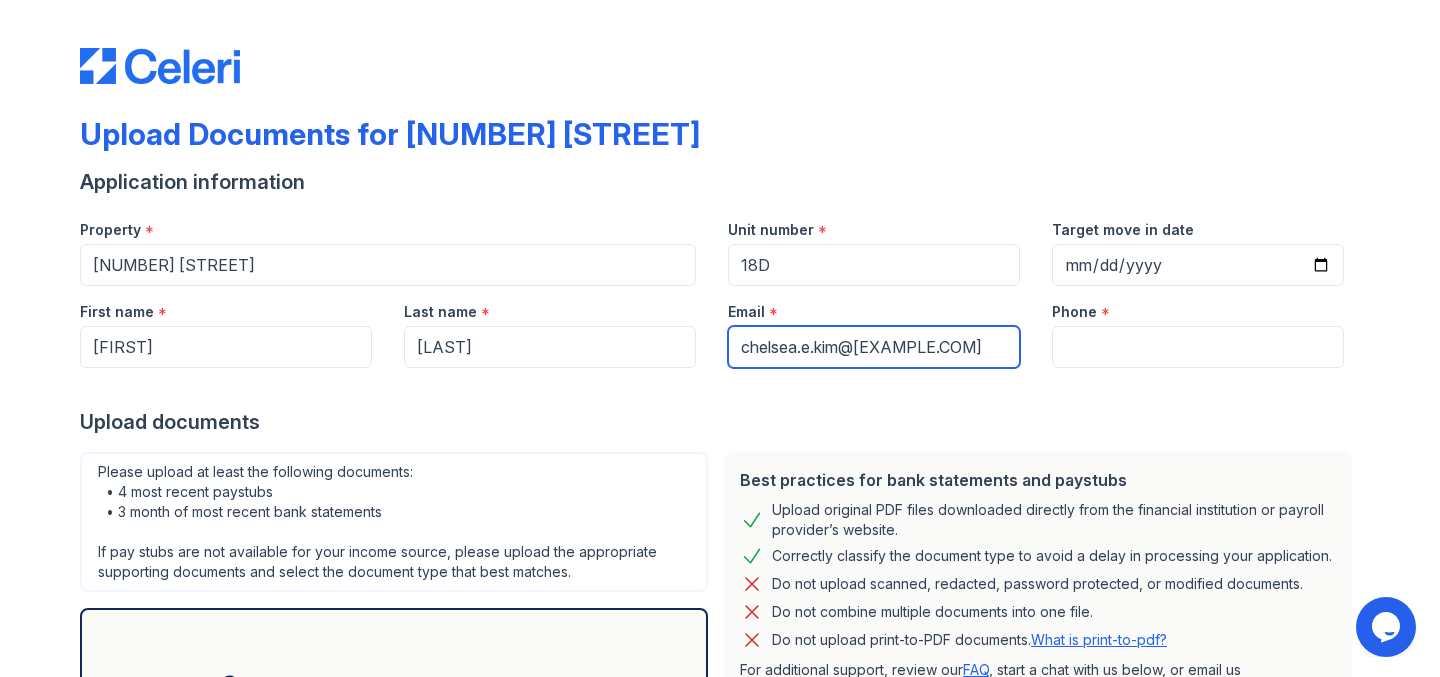 drag, startPoint x: 842, startPoint y: 349, endPoint x: 691, endPoint y: 348, distance: 151.00331 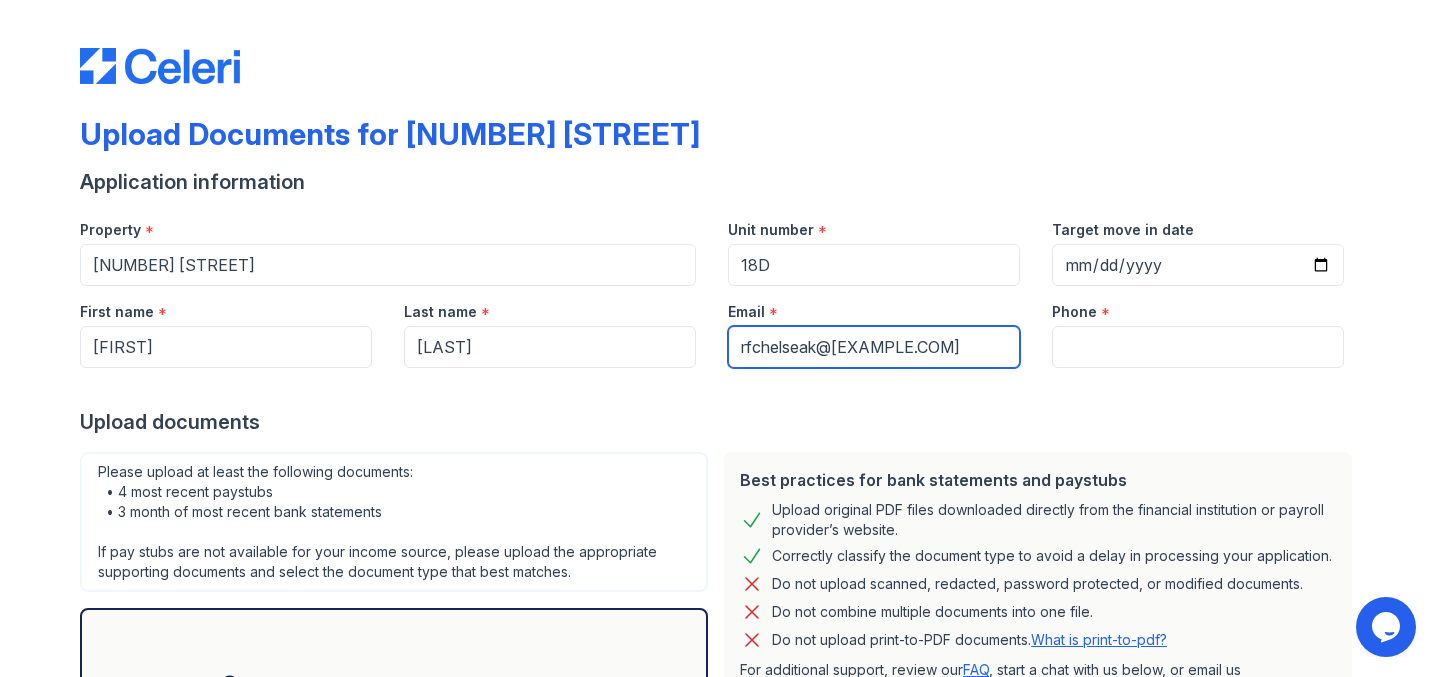 type on "rfchelseak@[EXAMPLE.COM]" 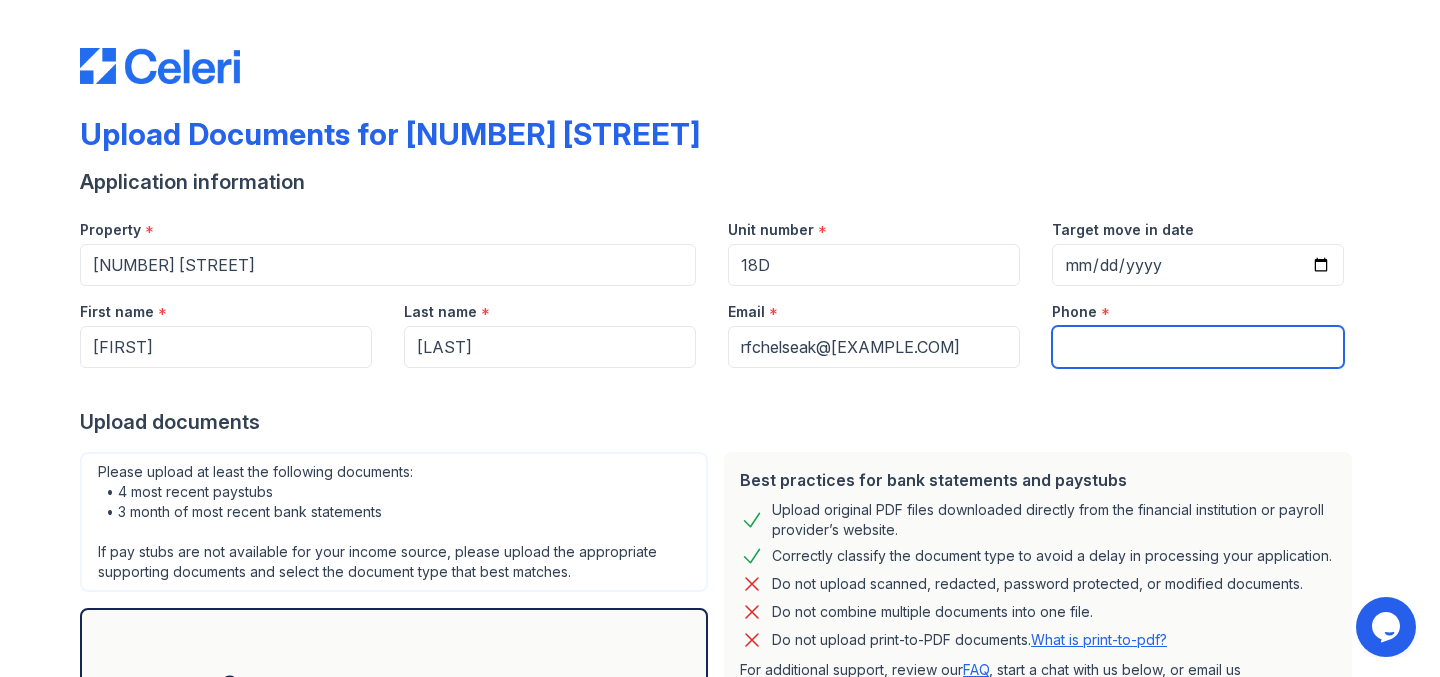 click on "Phone" at bounding box center [1198, 347] 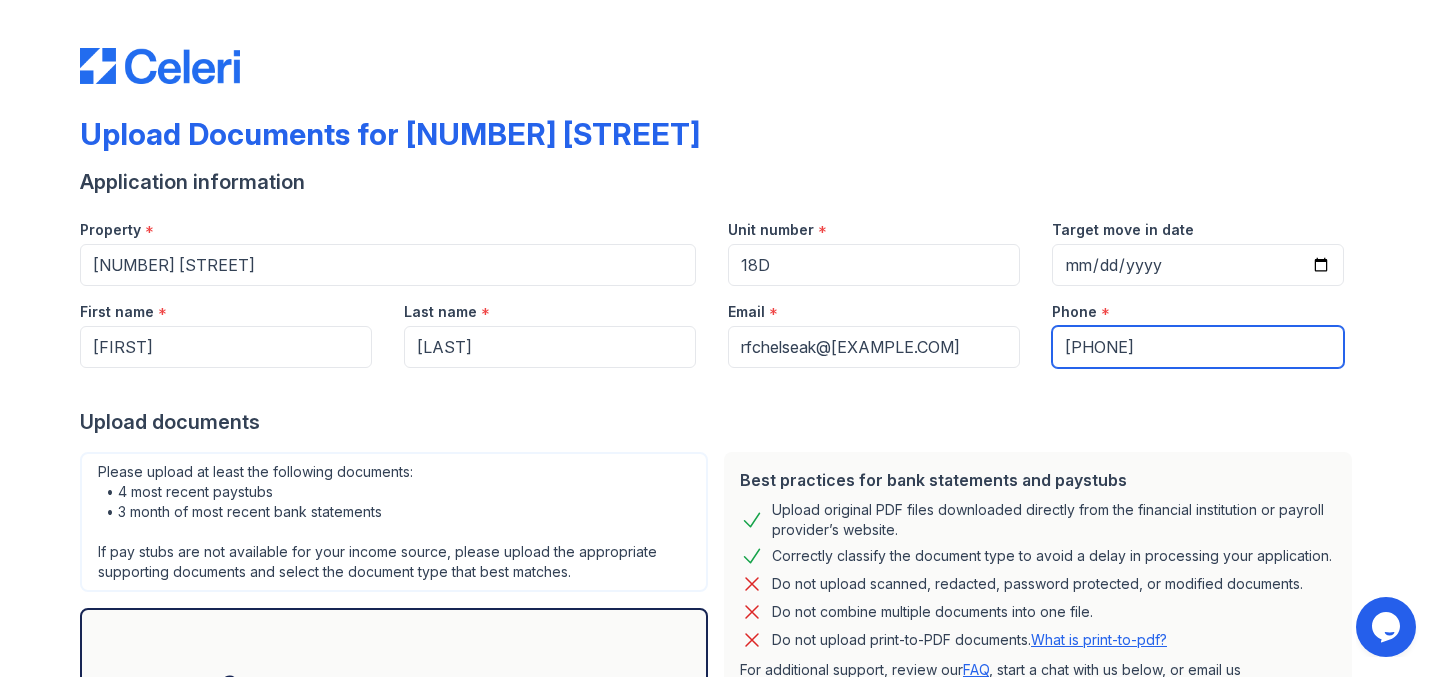 type on "[PHONE]" 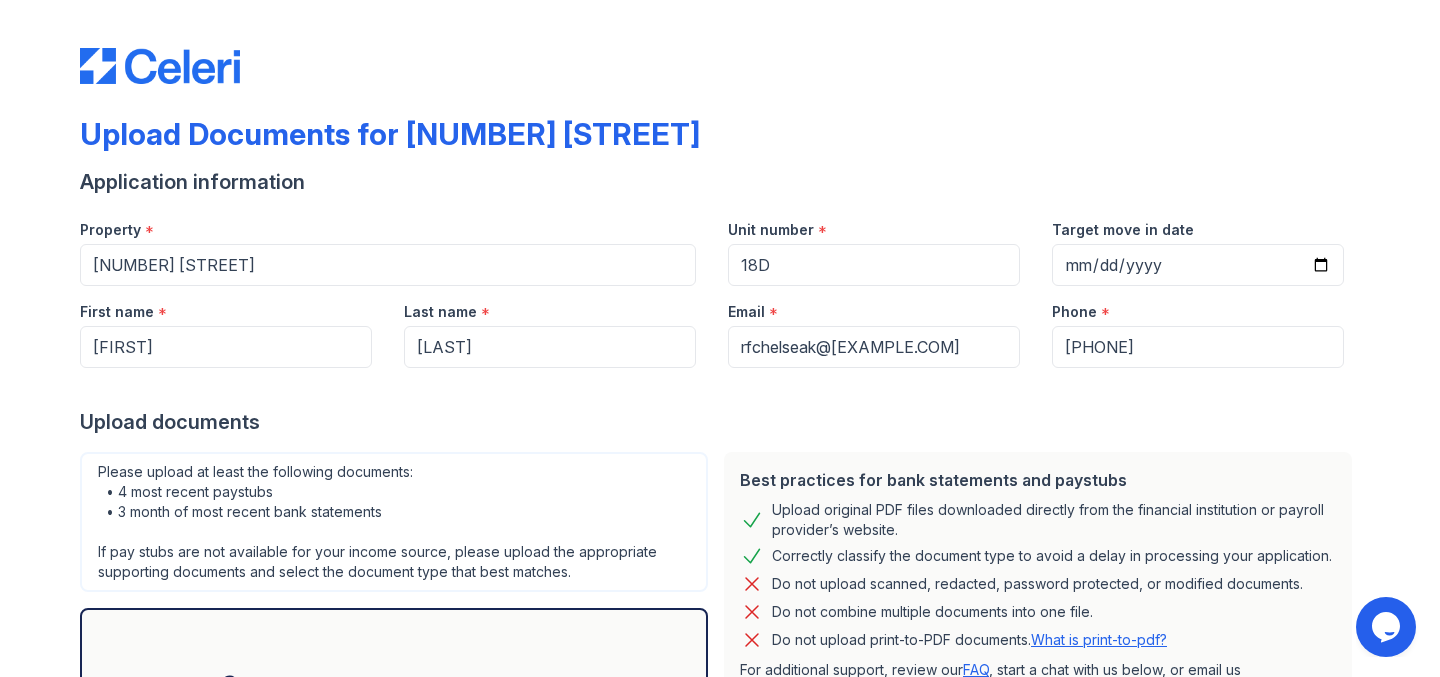 click on "Upload documents" at bounding box center (720, 422) 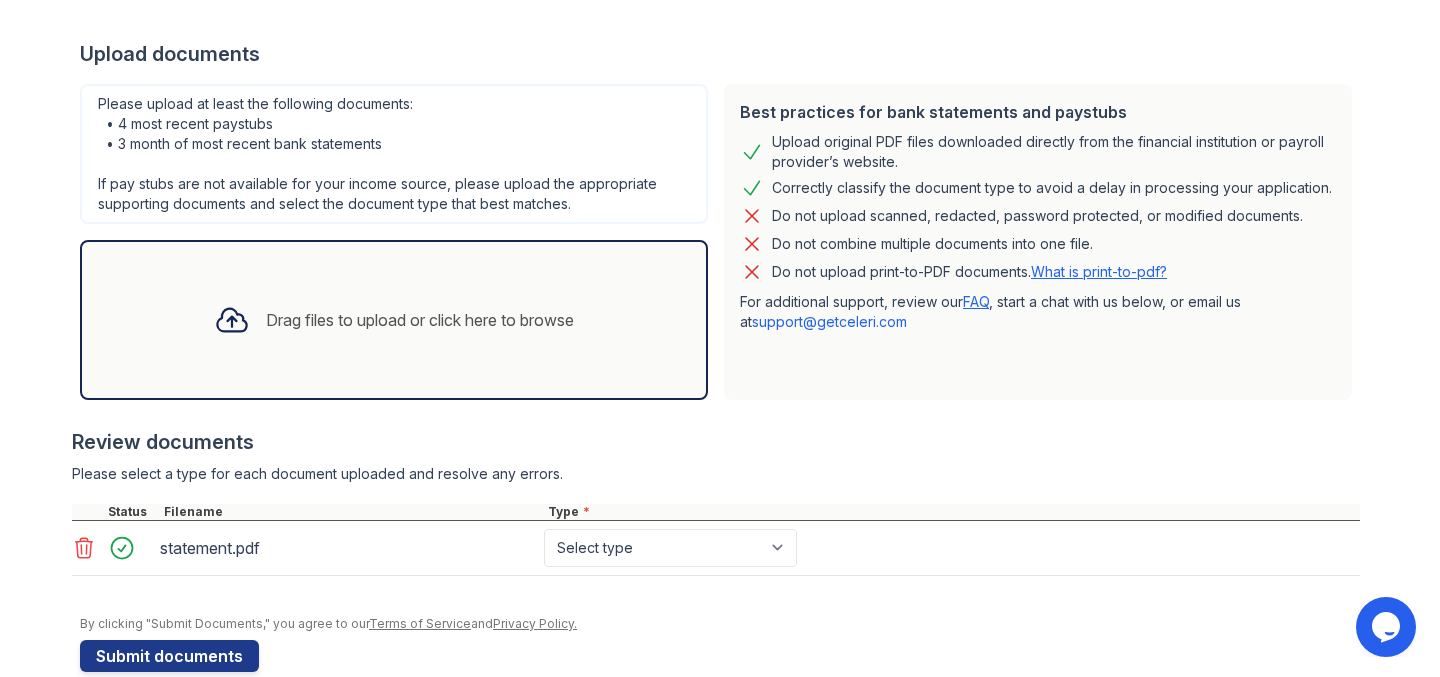 scroll, scrollTop: 403, scrollLeft: 0, axis: vertical 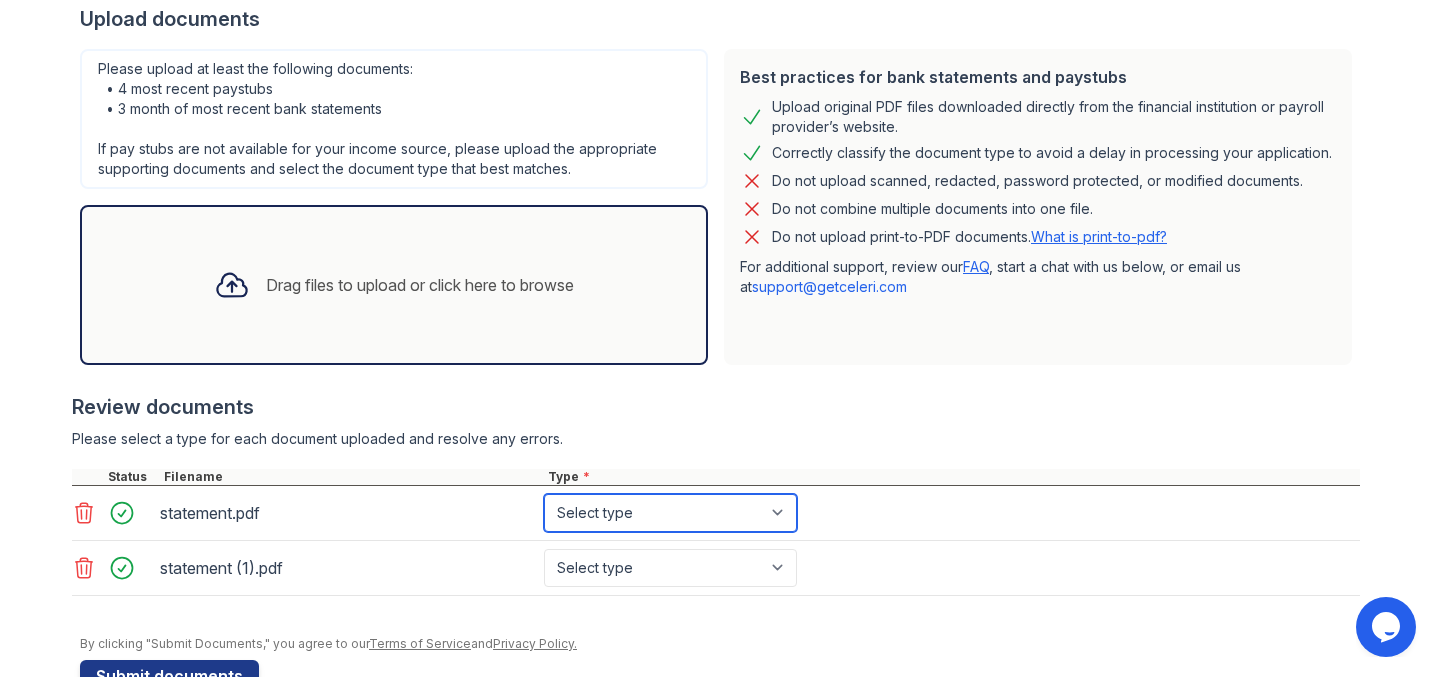 click on "Select type
Paystub
Bank Statement
Offer Letter
Tax Documents
Benefit Award Letter
Investment Account Statement
Other" at bounding box center [670, 513] 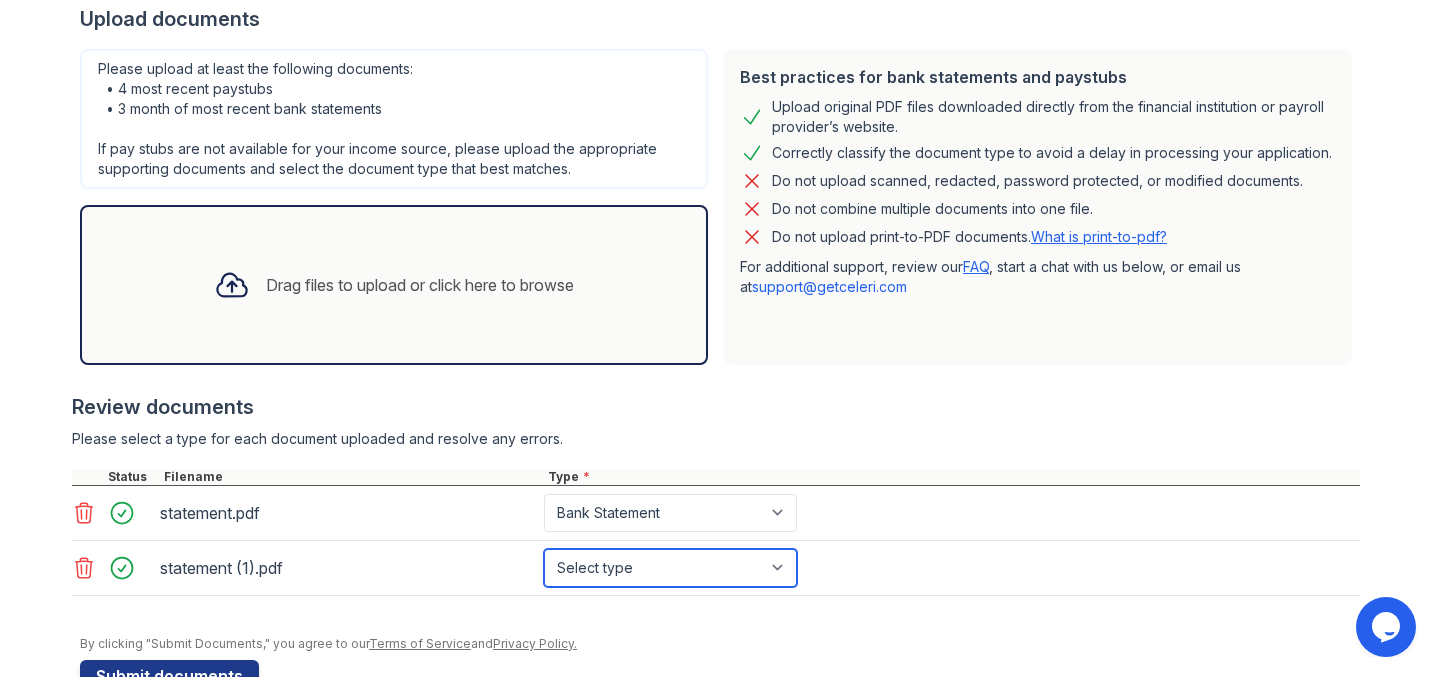 click on "Select type
Paystub
Bank Statement
Offer Letter
Tax Documents
Benefit Award Letter
Investment Account Statement
Other" at bounding box center [670, 568] 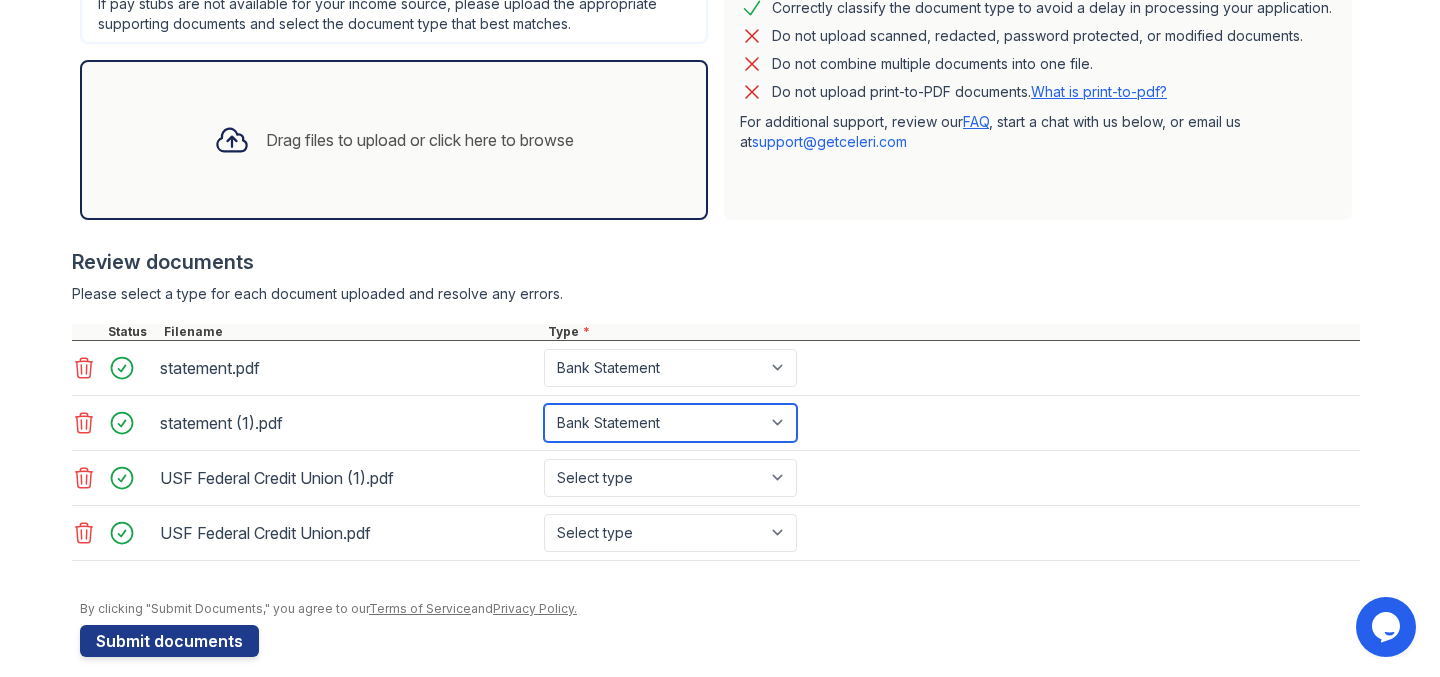 scroll, scrollTop: 568, scrollLeft: 0, axis: vertical 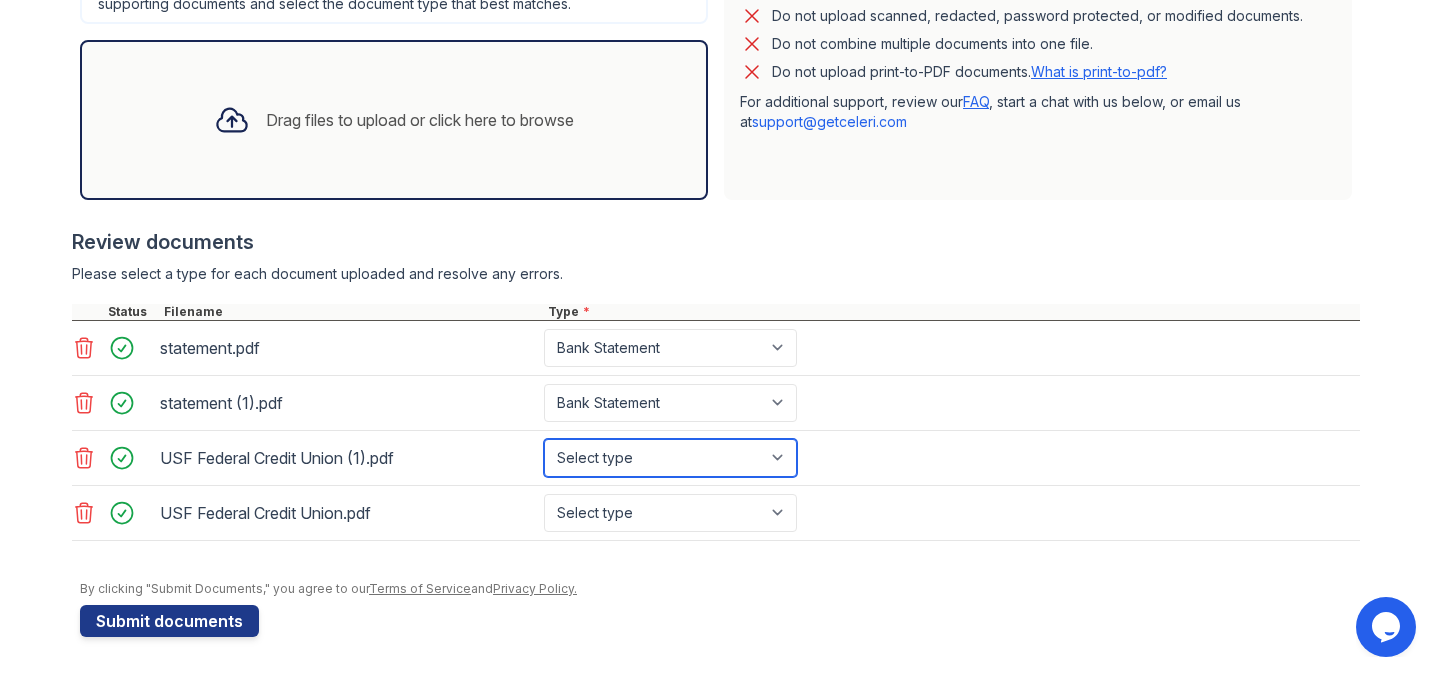 click on "Select type
Paystub
Bank Statement
Offer Letter
Tax Documents
Benefit Award Letter
Investment Account Statement
Other" at bounding box center (670, 458) 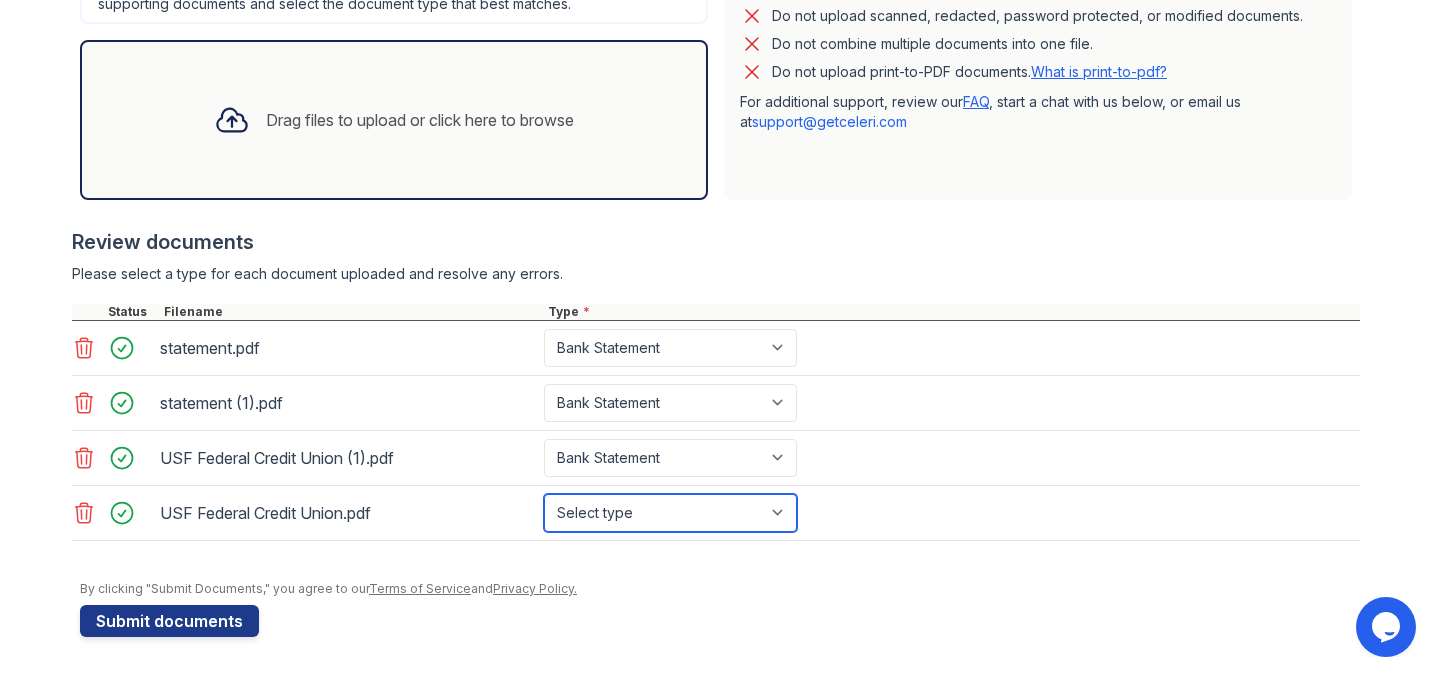 click on "Select type
Paystub
Bank Statement
Offer Letter
Tax Documents
Benefit Award Letter
Investment Account Statement
Other" at bounding box center [670, 513] 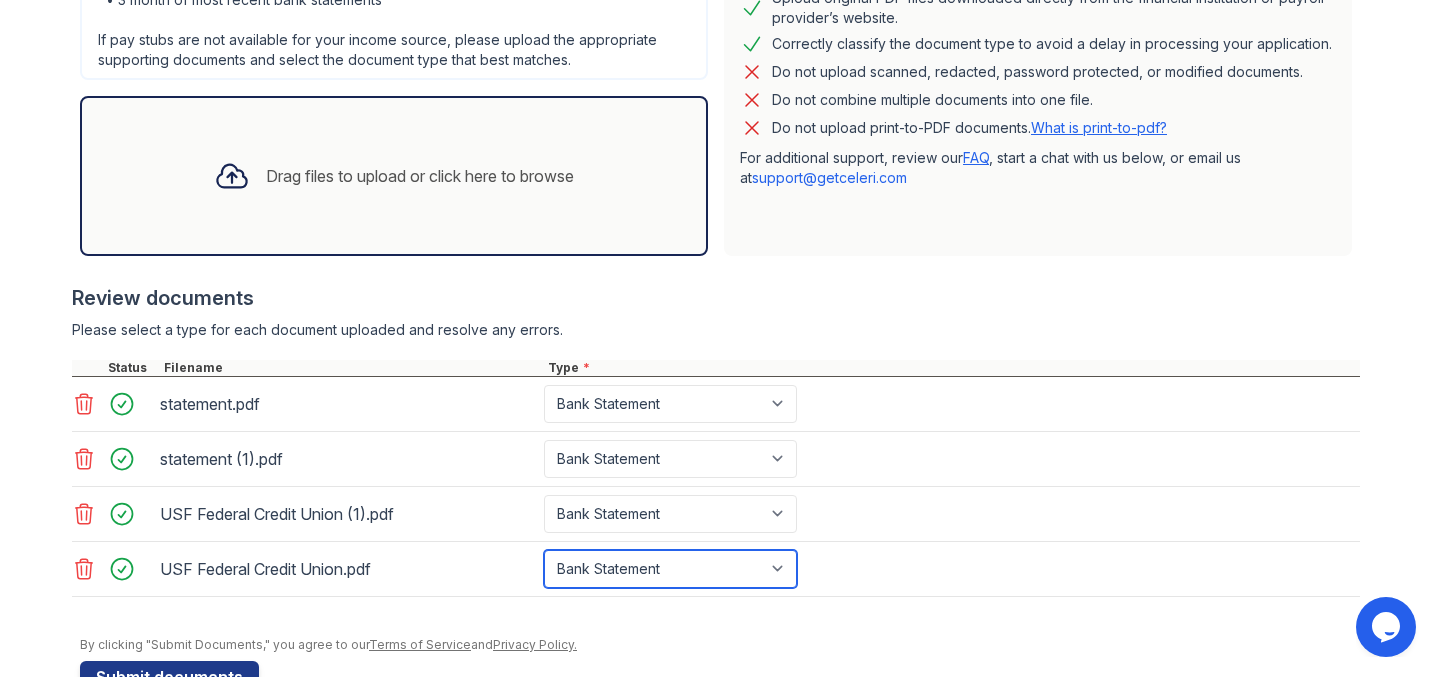 scroll, scrollTop: 517, scrollLeft: 0, axis: vertical 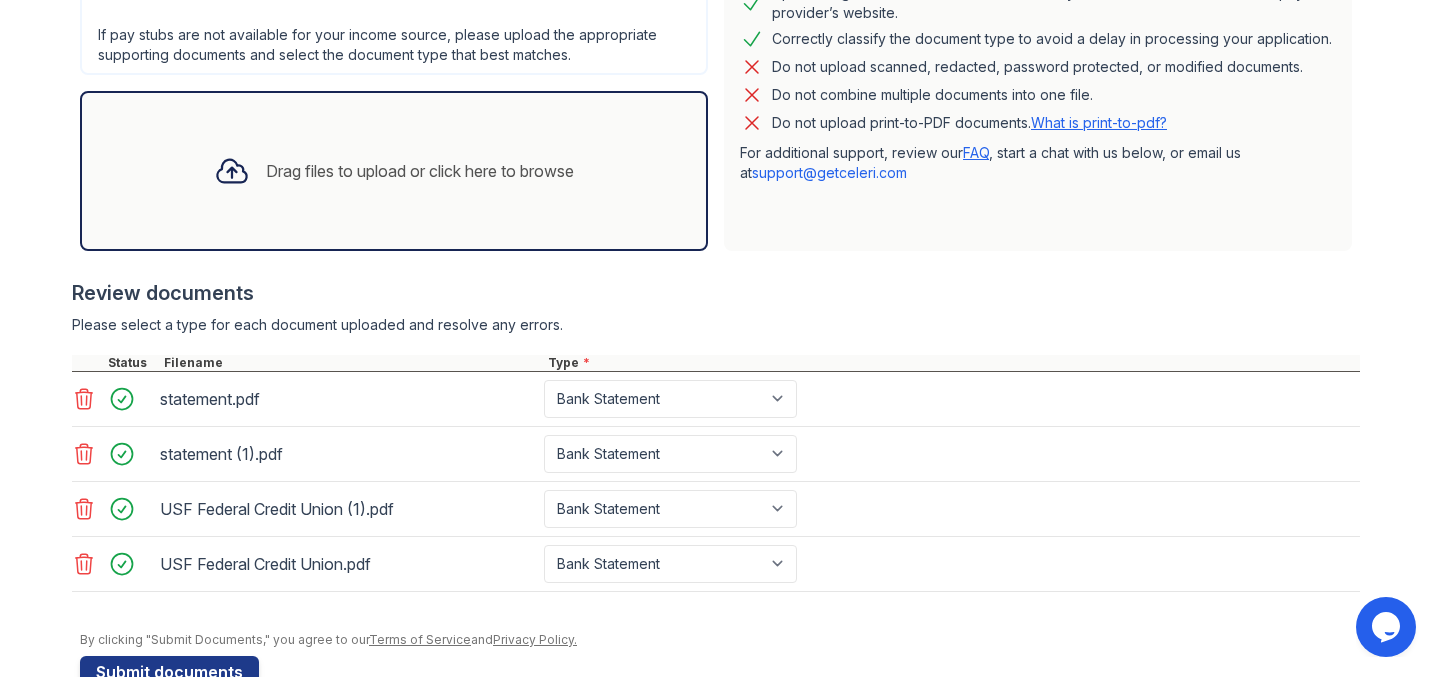 click 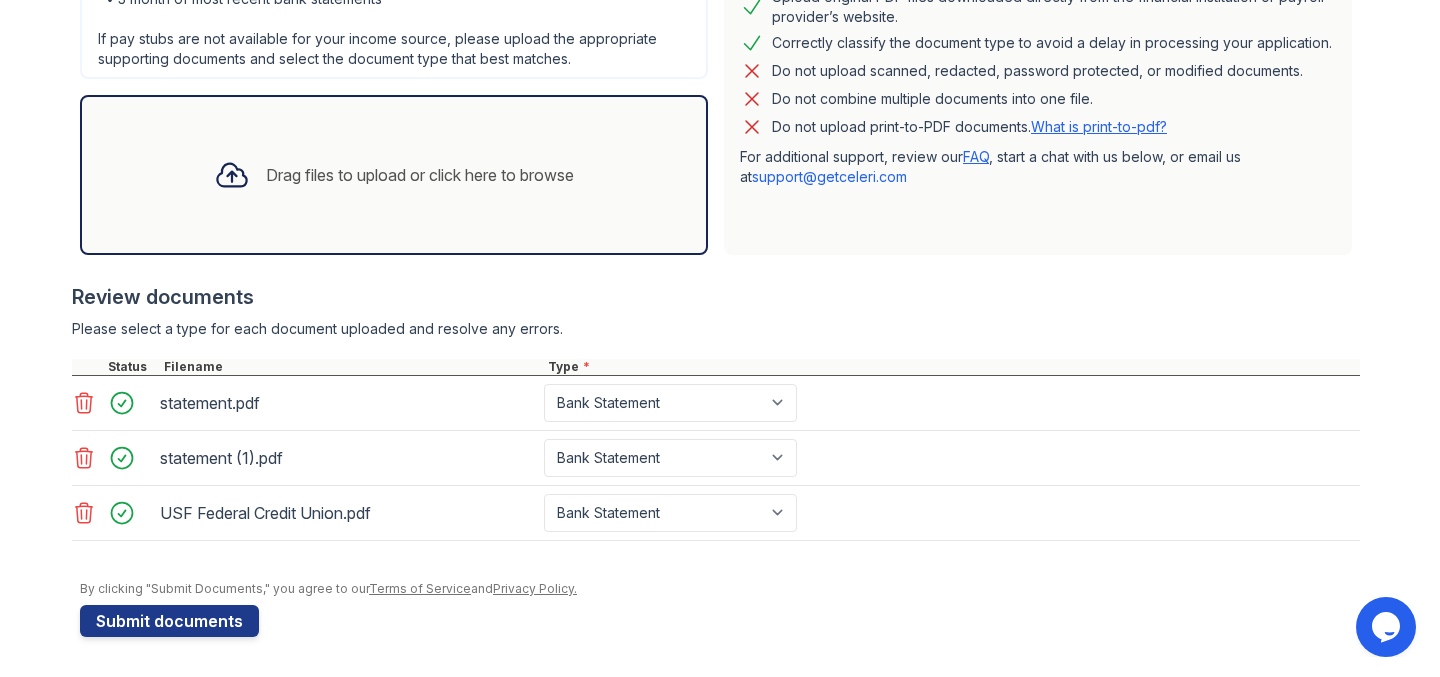 click 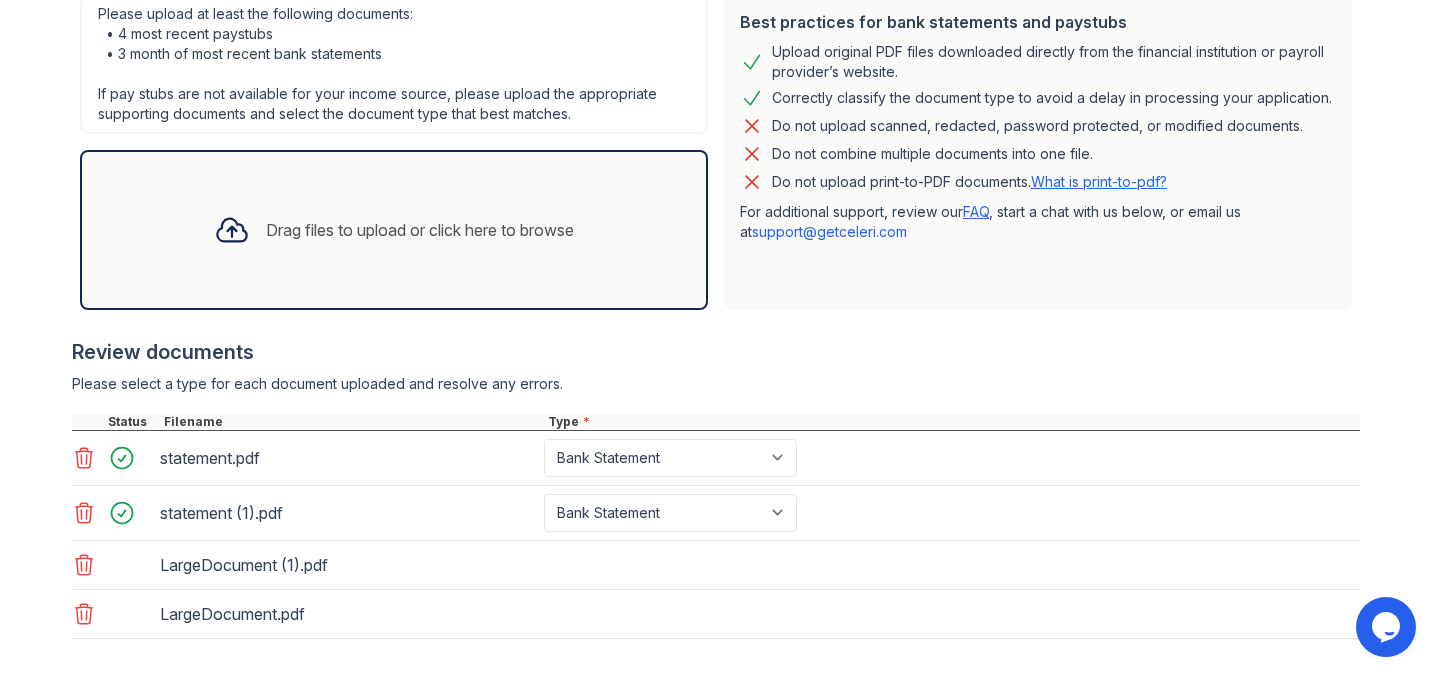 scroll, scrollTop: 513, scrollLeft: 0, axis: vertical 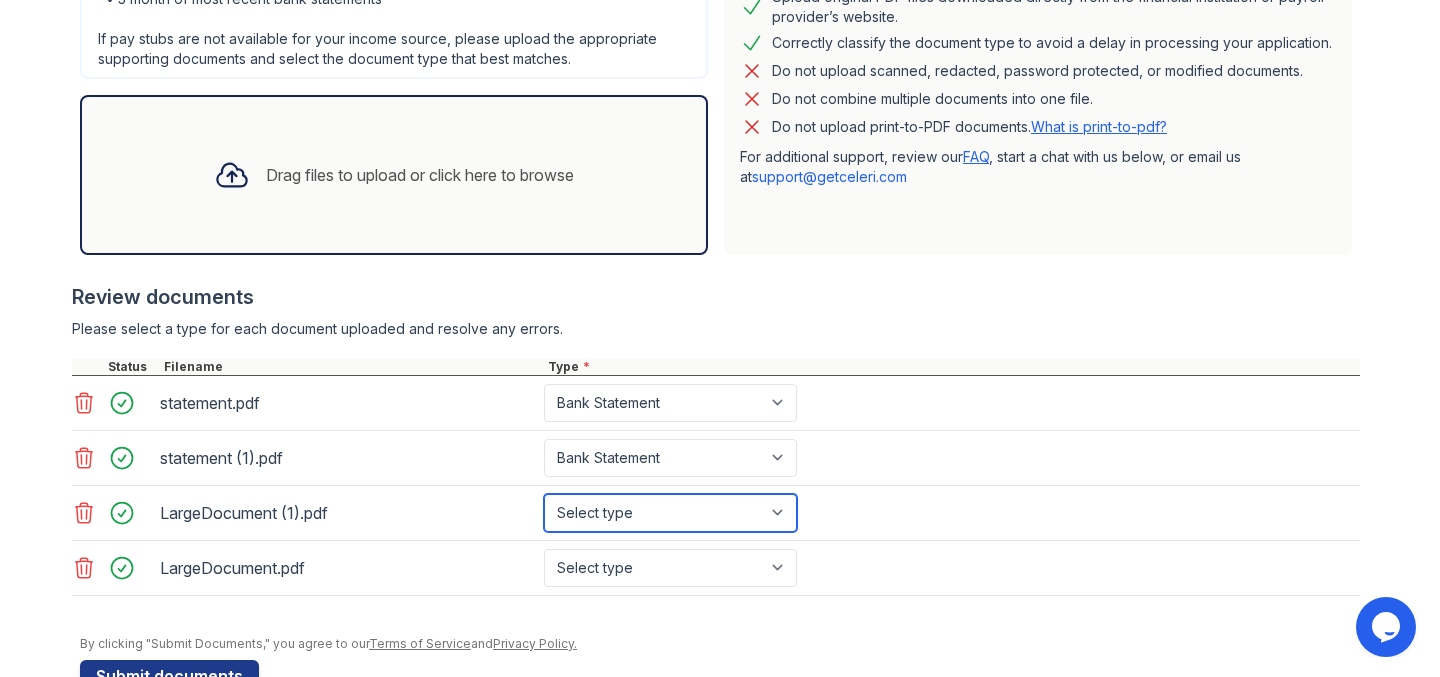 click on "Select type
Paystub
Bank Statement
Offer Letter
Tax Documents
Benefit Award Letter
Investment Account Statement
Other" at bounding box center [670, 513] 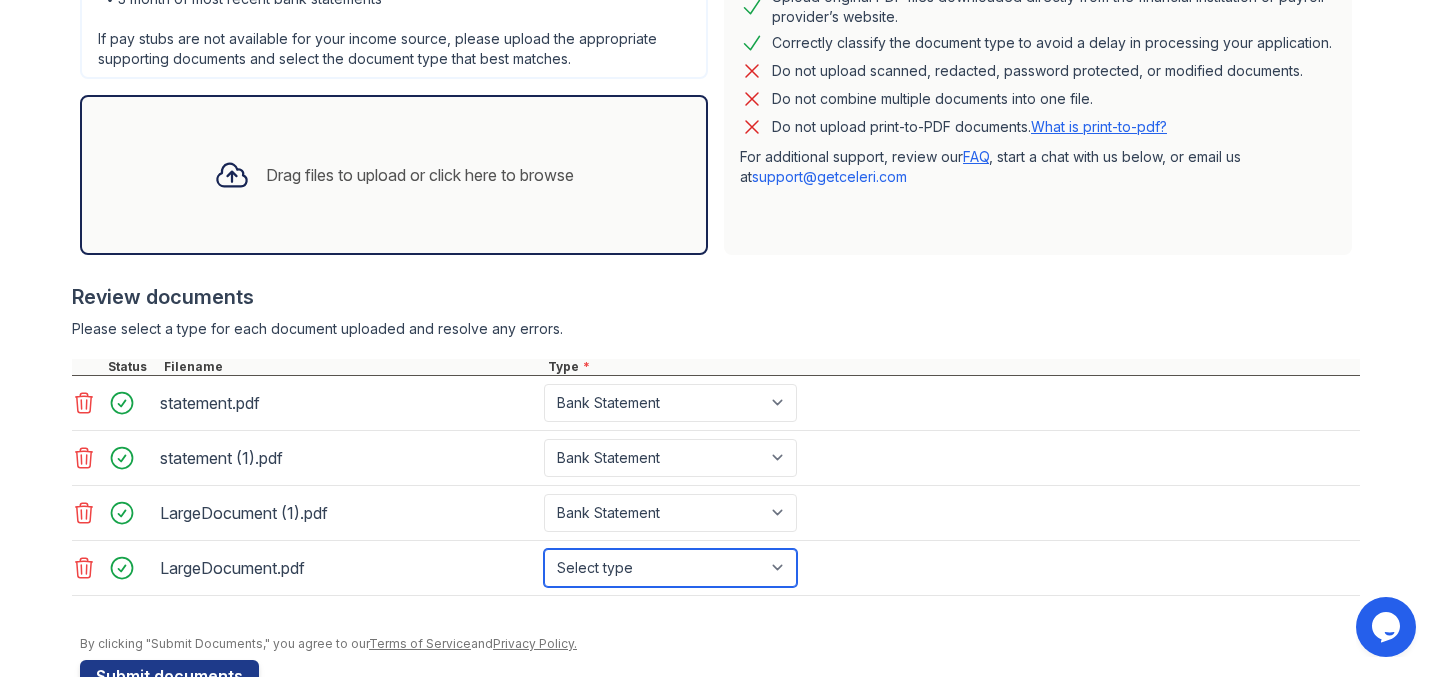 click on "Select type
Paystub
Bank Statement
Offer Letter
Tax Documents
Benefit Award Letter
Investment Account Statement
Other" at bounding box center [670, 568] 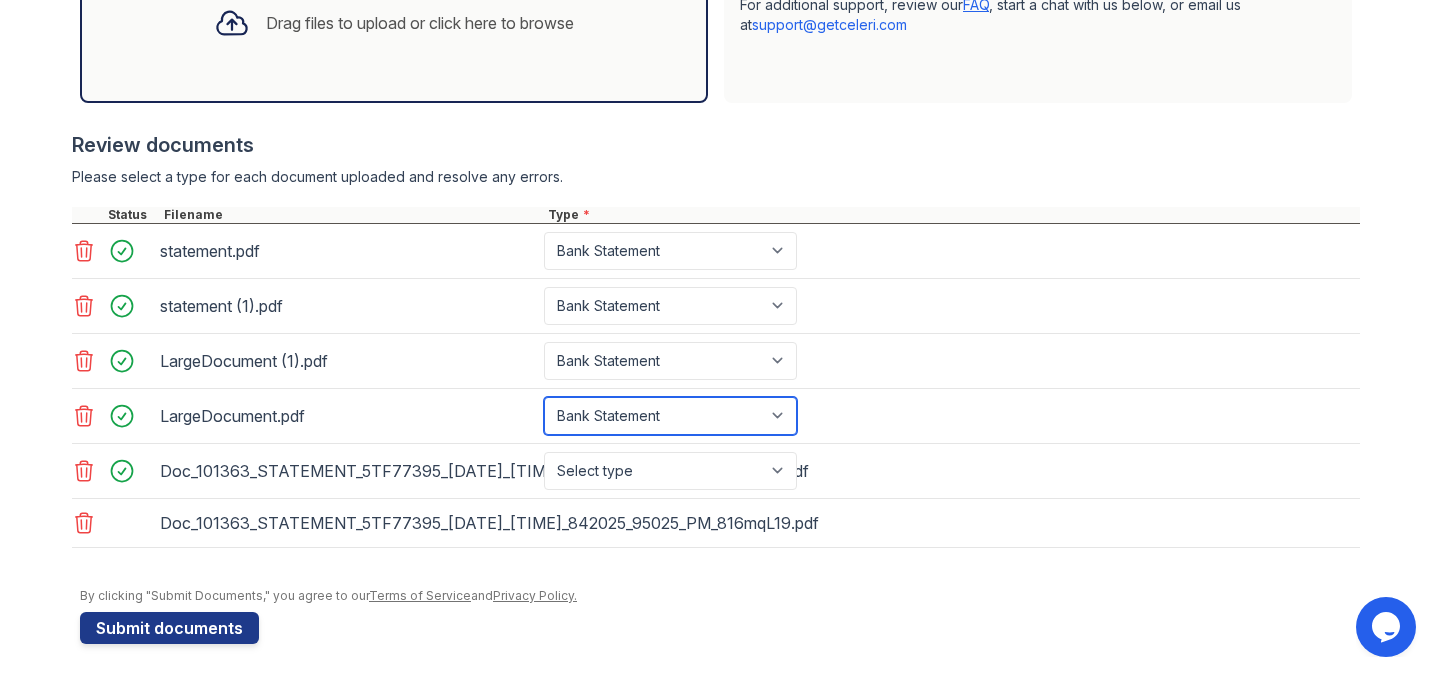 scroll, scrollTop: 672, scrollLeft: 0, axis: vertical 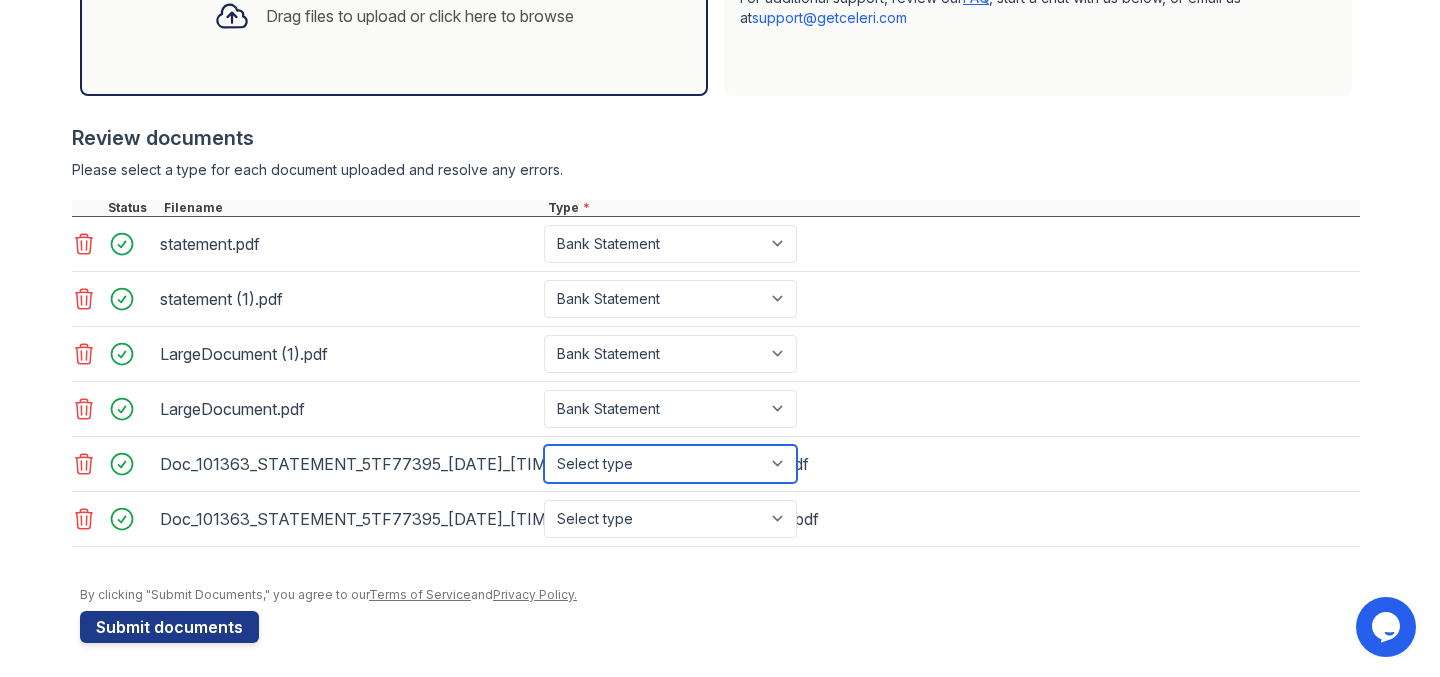 click on "Select type
Paystub
Bank Statement
Offer Letter
Tax Documents
Benefit Award Letter
Investment Account Statement
Other" at bounding box center [670, 464] 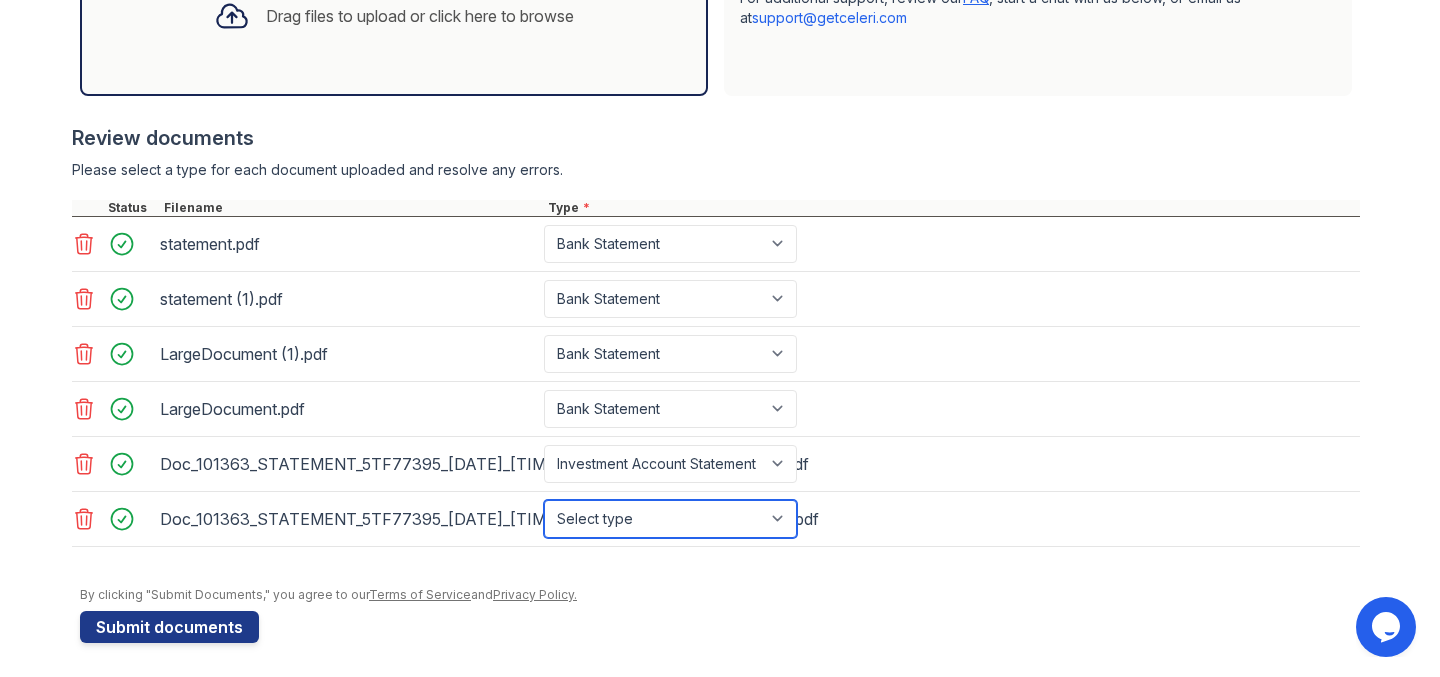 click on "Select type
Paystub
Bank Statement
Offer Letter
Tax Documents
Benefit Award Letter
Investment Account Statement
Other" at bounding box center (670, 519) 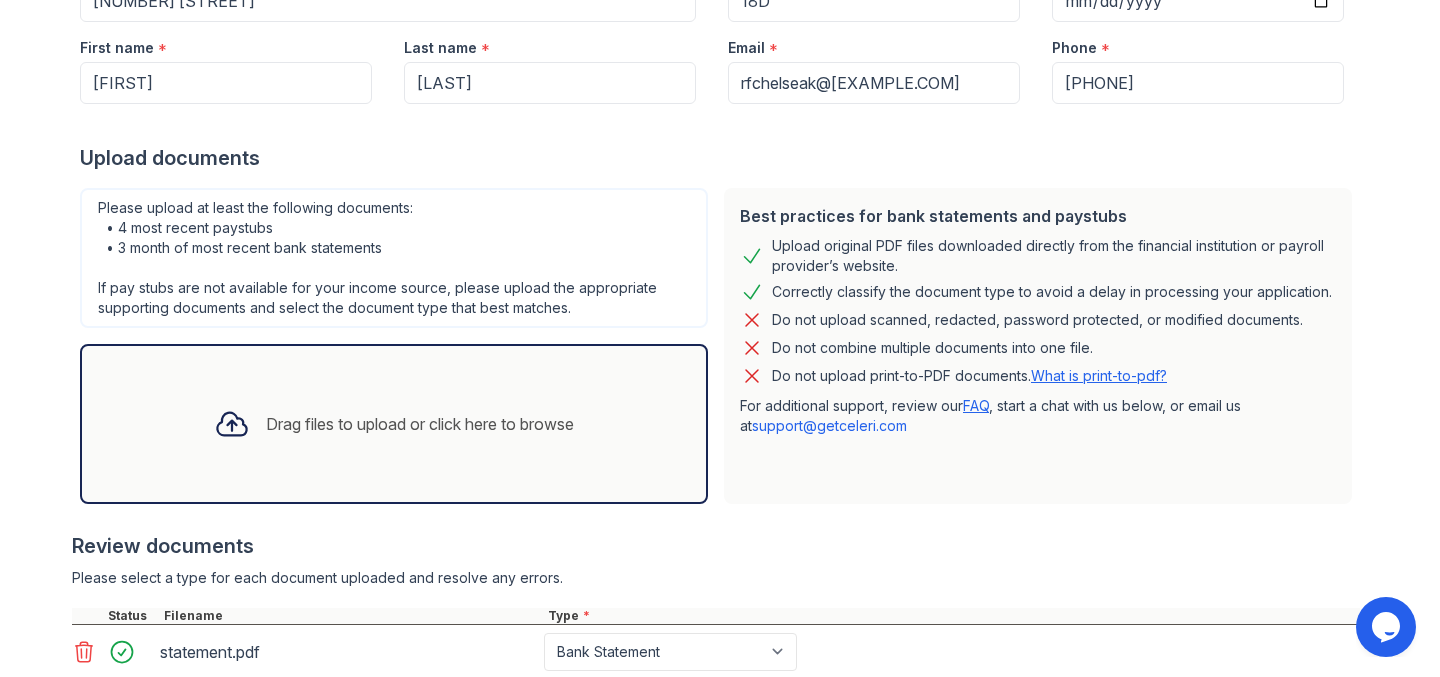 scroll, scrollTop: 209, scrollLeft: 0, axis: vertical 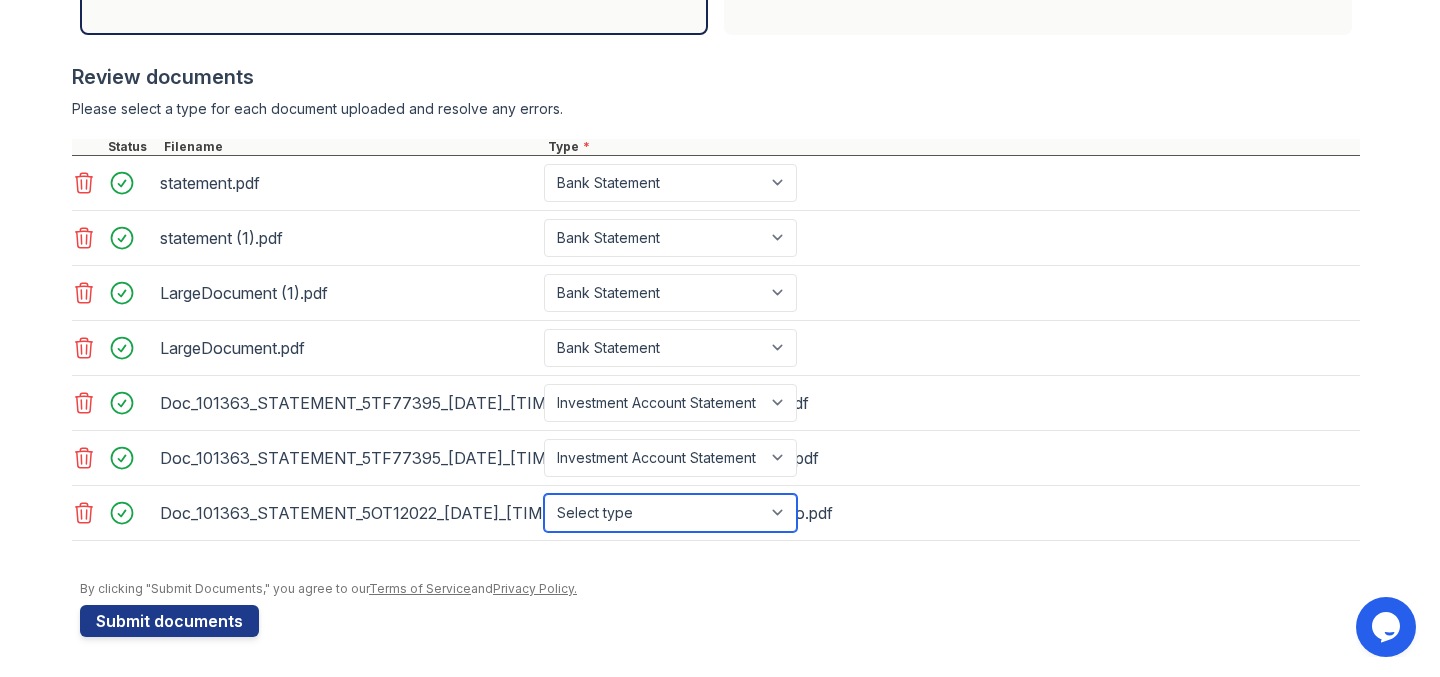 click on "Select type
Paystub
Bank Statement
Offer Letter
Tax Documents
Benefit Award Letter
Investment Account Statement
Other" at bounding box center [670, 513] 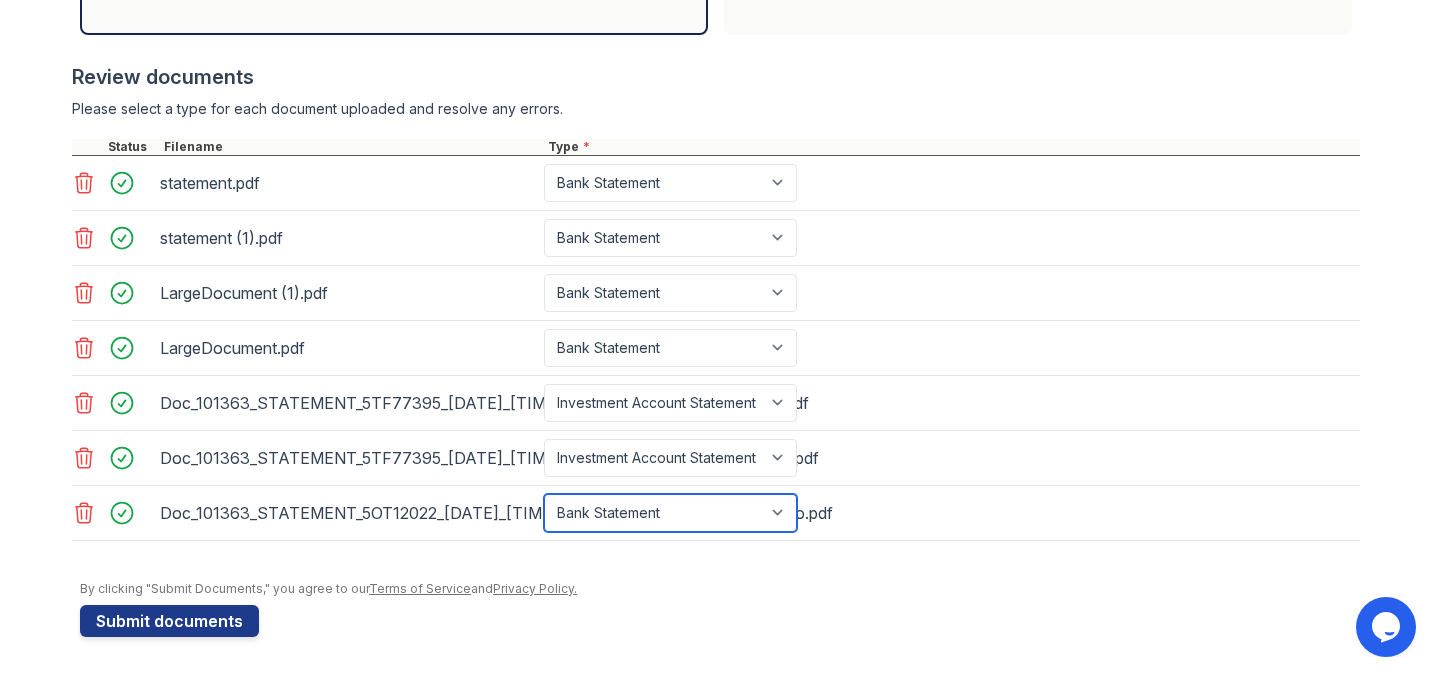 click on "Select type
Paystub
Bank Statement
Offer Letter
Tax Documents
Benefit Award Letter
Investment Account Statement
Other" at bounding box center (670, 513) 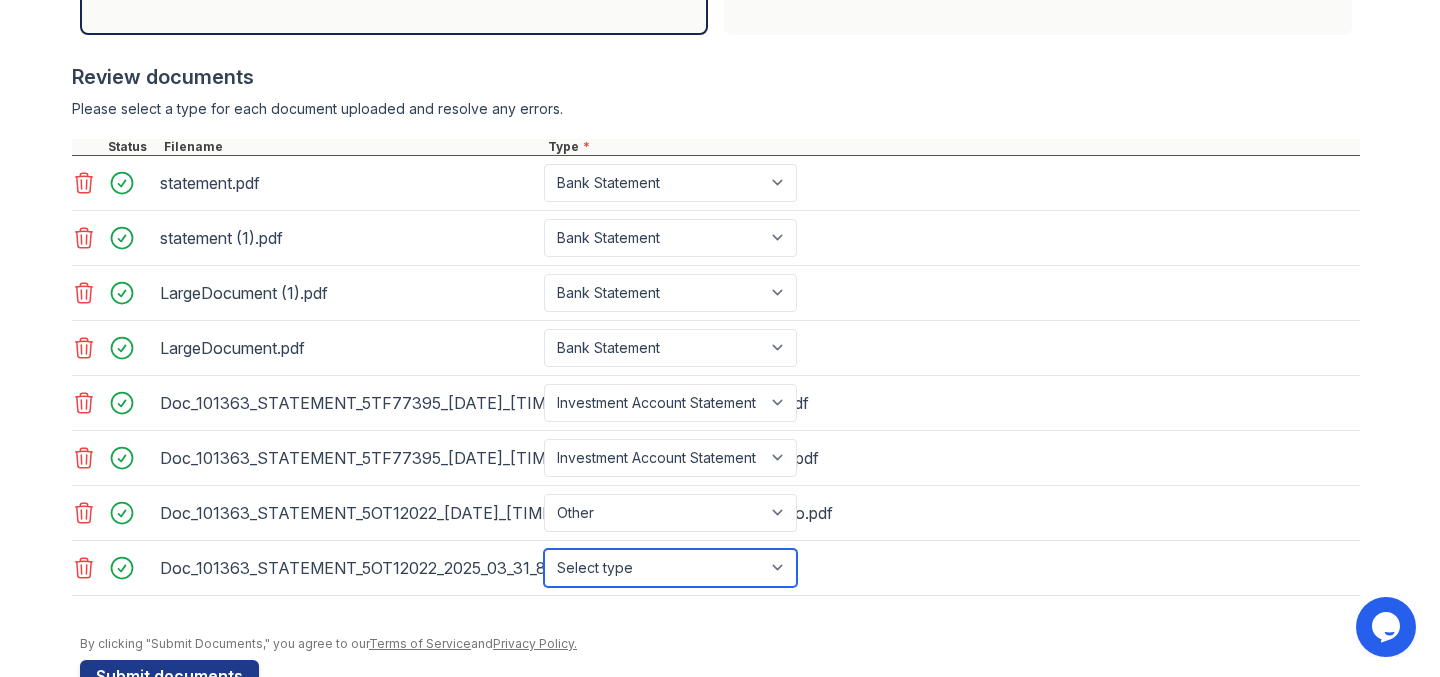click on "Select type
Paystub
Bank Statement
Offer Letter
Tax Documents
Benefit Award Letter
Investment Account Statement
Other" at bounding box center [670, 568] 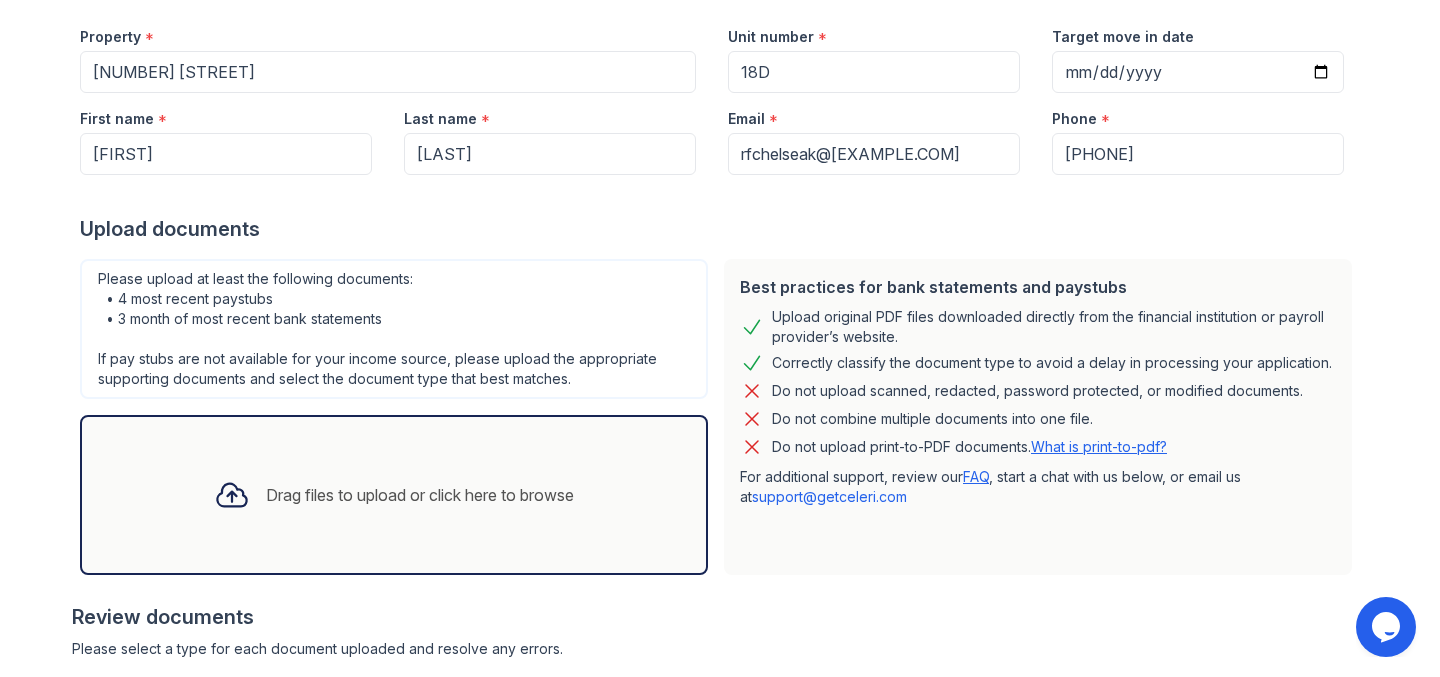 scroll, scrollTop: 130, scrollLeft: 0, axis: vertical 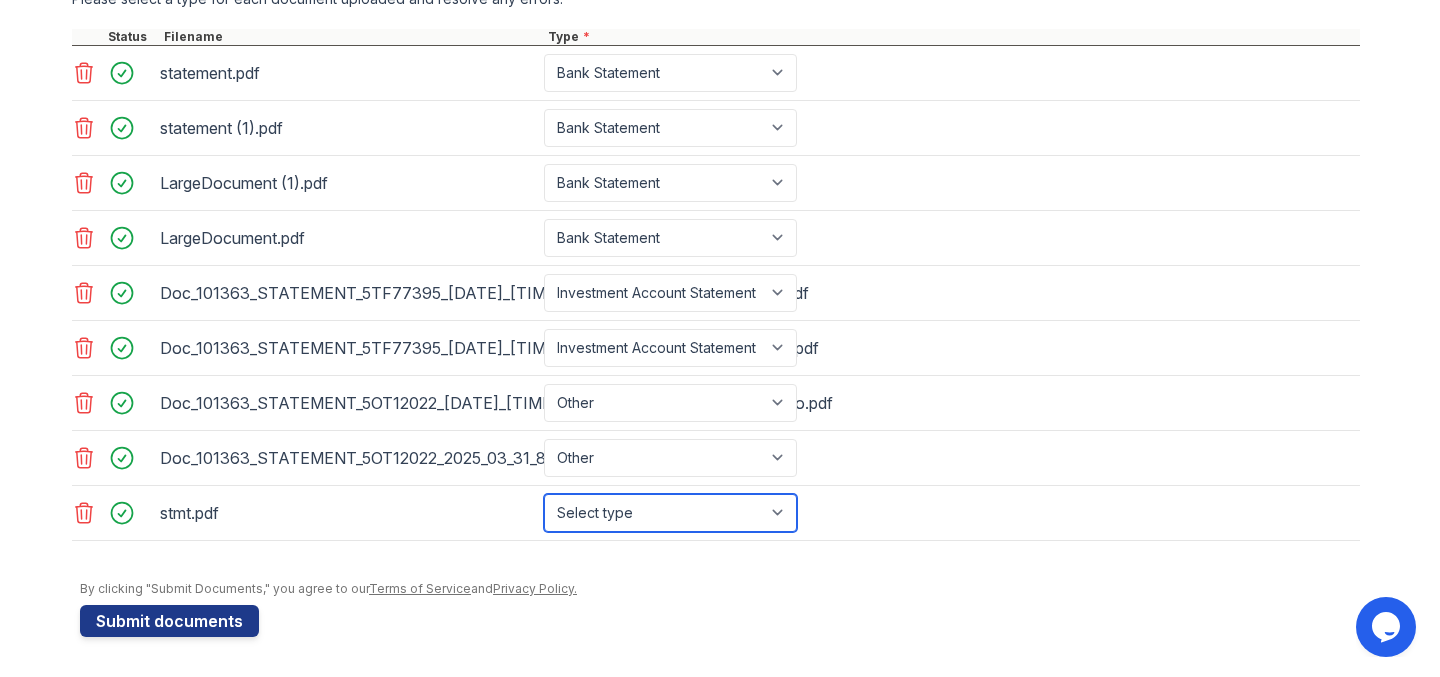 click on "Select type
Paystub
Bank Statement
Offer Letter
Tax Documents
Benefit Award Letter
Investment Account Statement
Other" at bounding box center [670, 513] 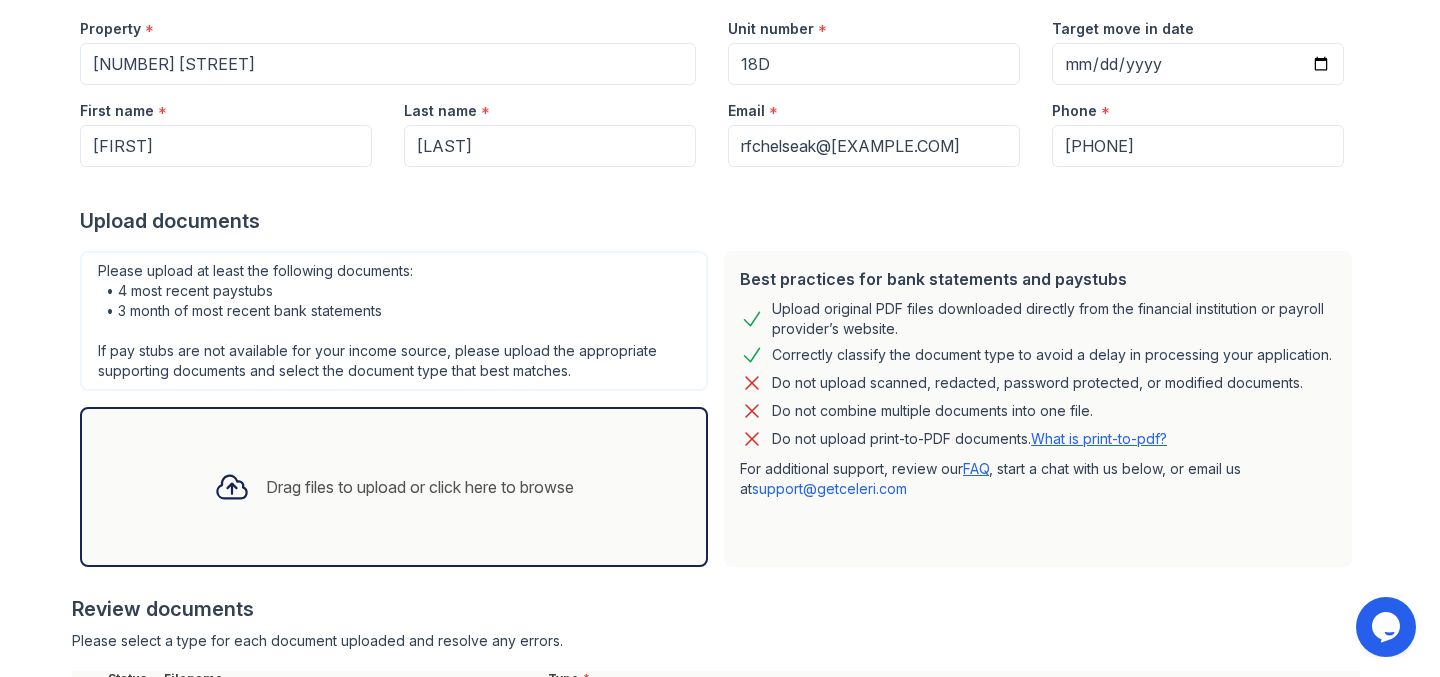 scroll, scrollTop: 205, scrollLeft: 0, axis: vertical 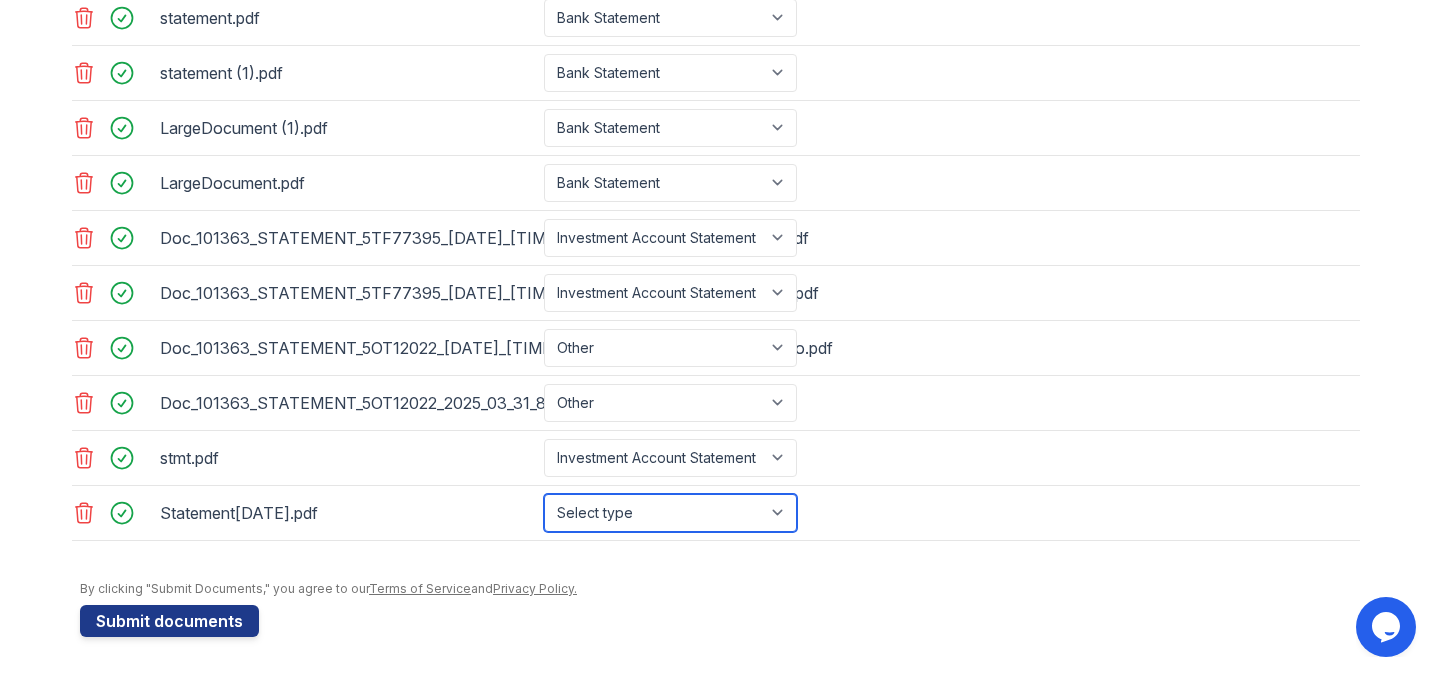 click on "Select type
Paystub
Bank Statement
Offer Letter
Tax Documents
Benefit Award Letter
Investment Account Statement
Other" at bounding box center [670, 513] 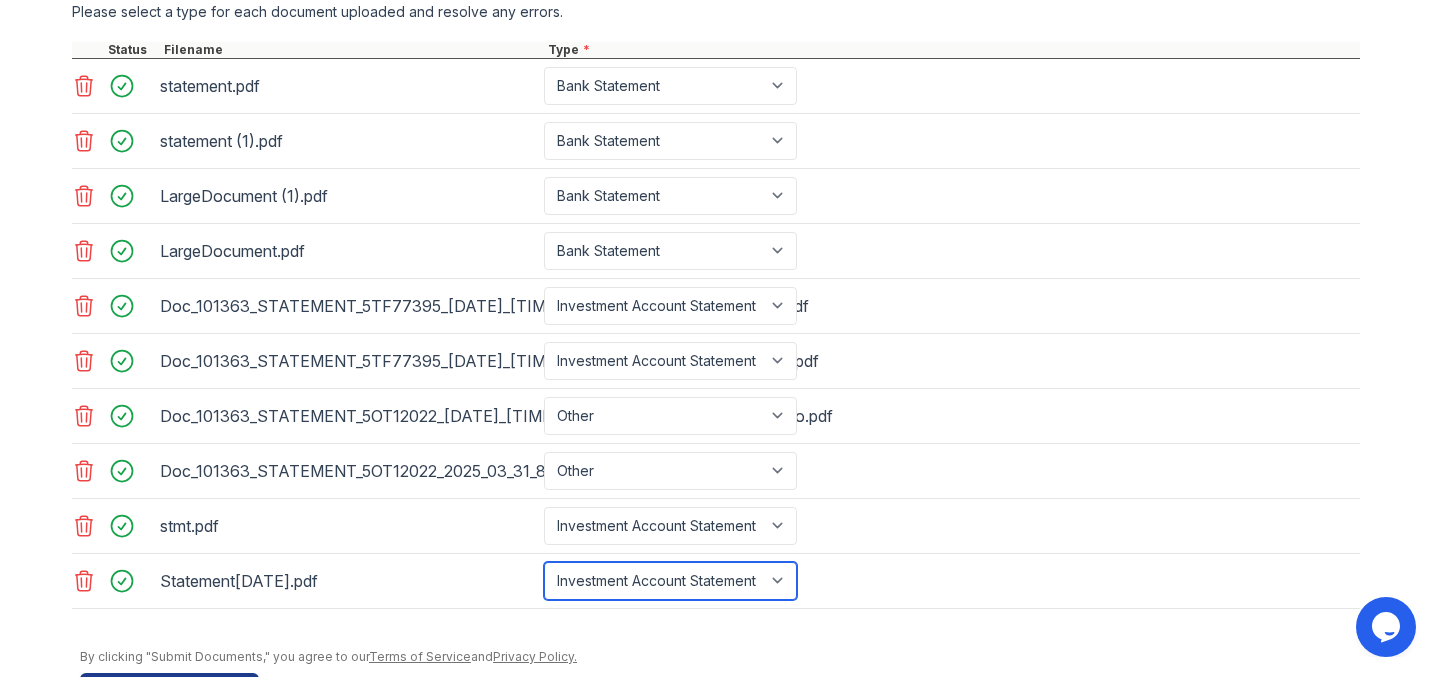 scroll, scrollTop: 818, scrollLeft: 0, axis: vertical 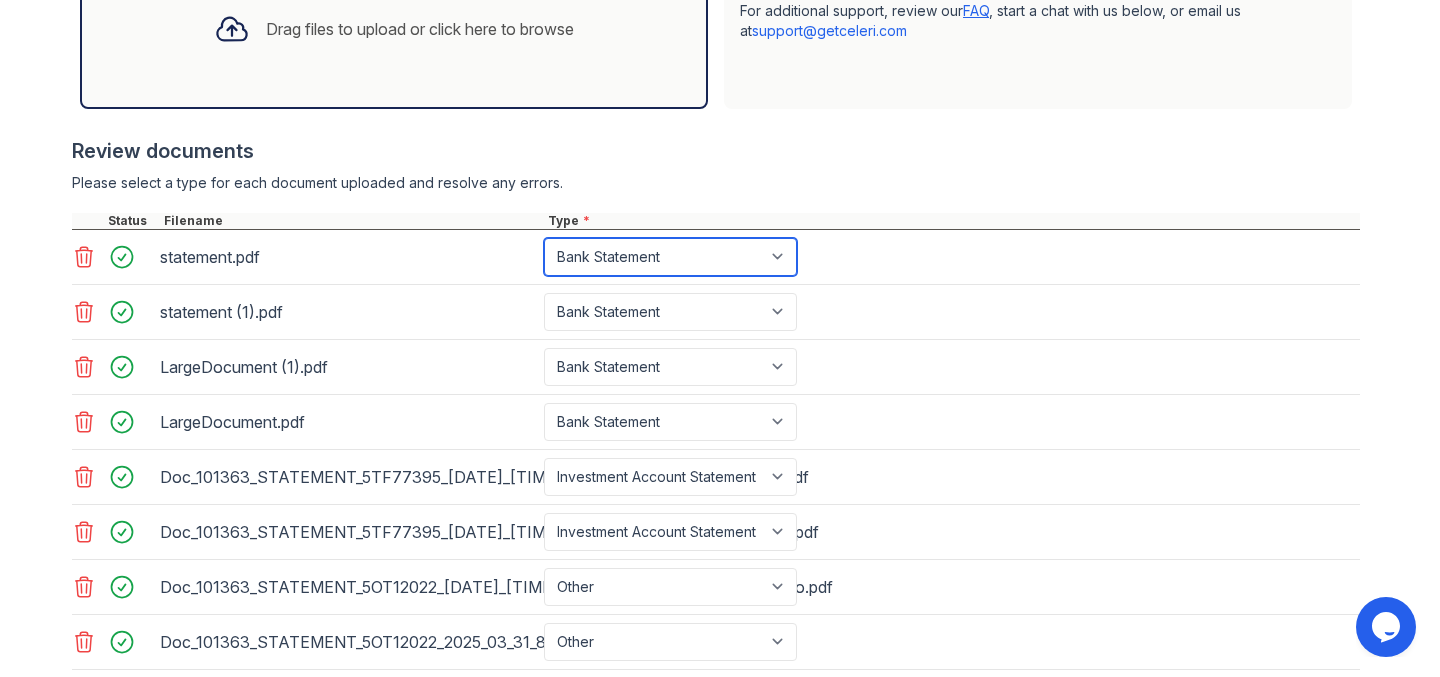 click on "Select type
Paystub
Bank Statement
Offer Letter
Tax Documents
Benefit Award Letter
Investment Account Statement
Other" at bounding box center (670, 257) 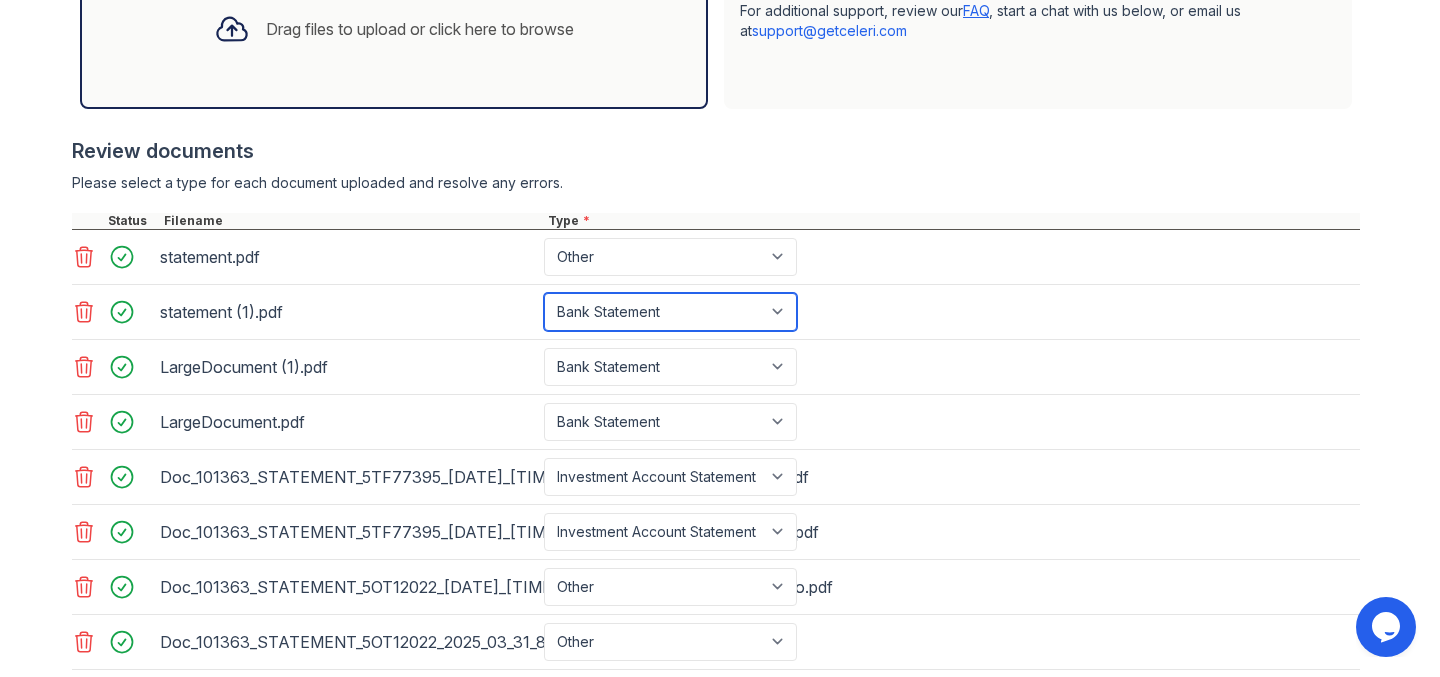 click on "Select type
Paystub
Bank Statement
Offer Letter
Tax Documents
Benefit Award Letter
Investment Account Statement
Other" at bounding box center (670, 312) 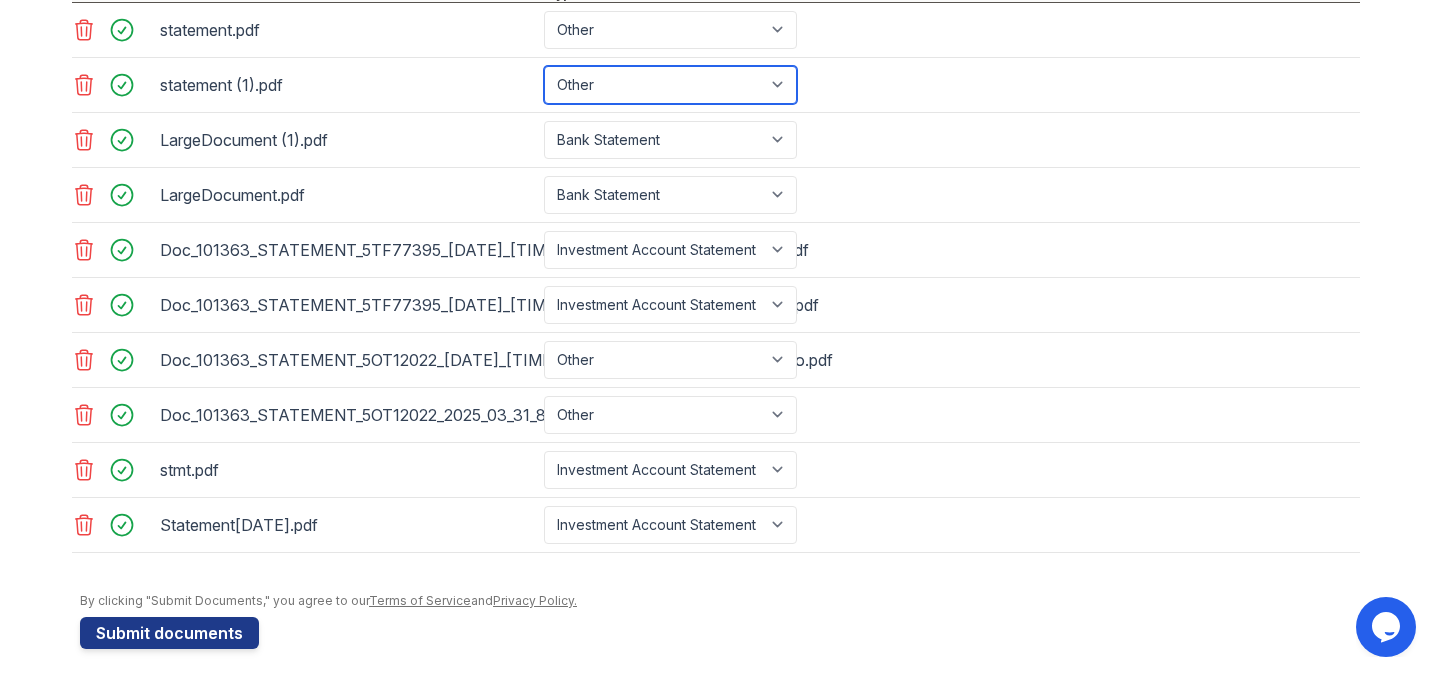 scroll, scrollTop: 898, scrollLeft: 0, axis: vertical 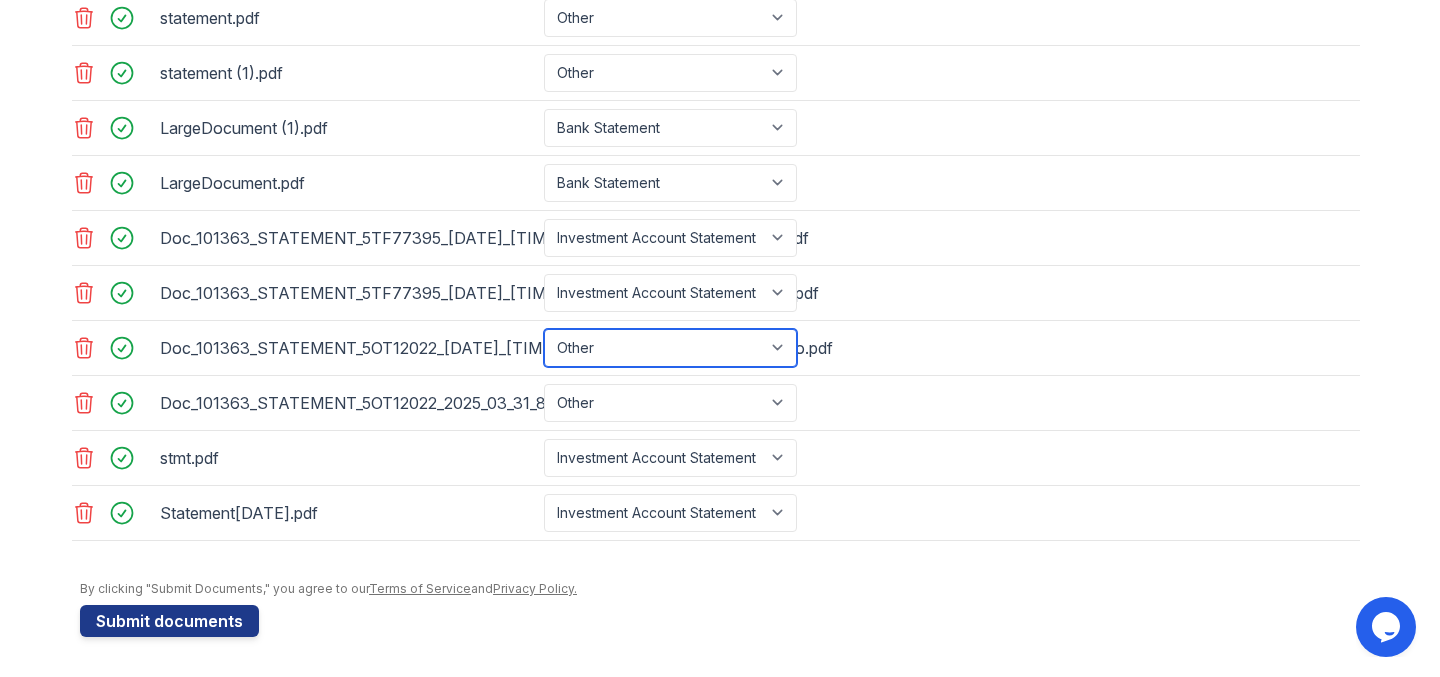 click on "Select type
Paystub
Bank Statement
Offer Letter
Tax Documents
Benefit Award Letter
Investment Account Statement
Other" at bounding box center (670, 348) 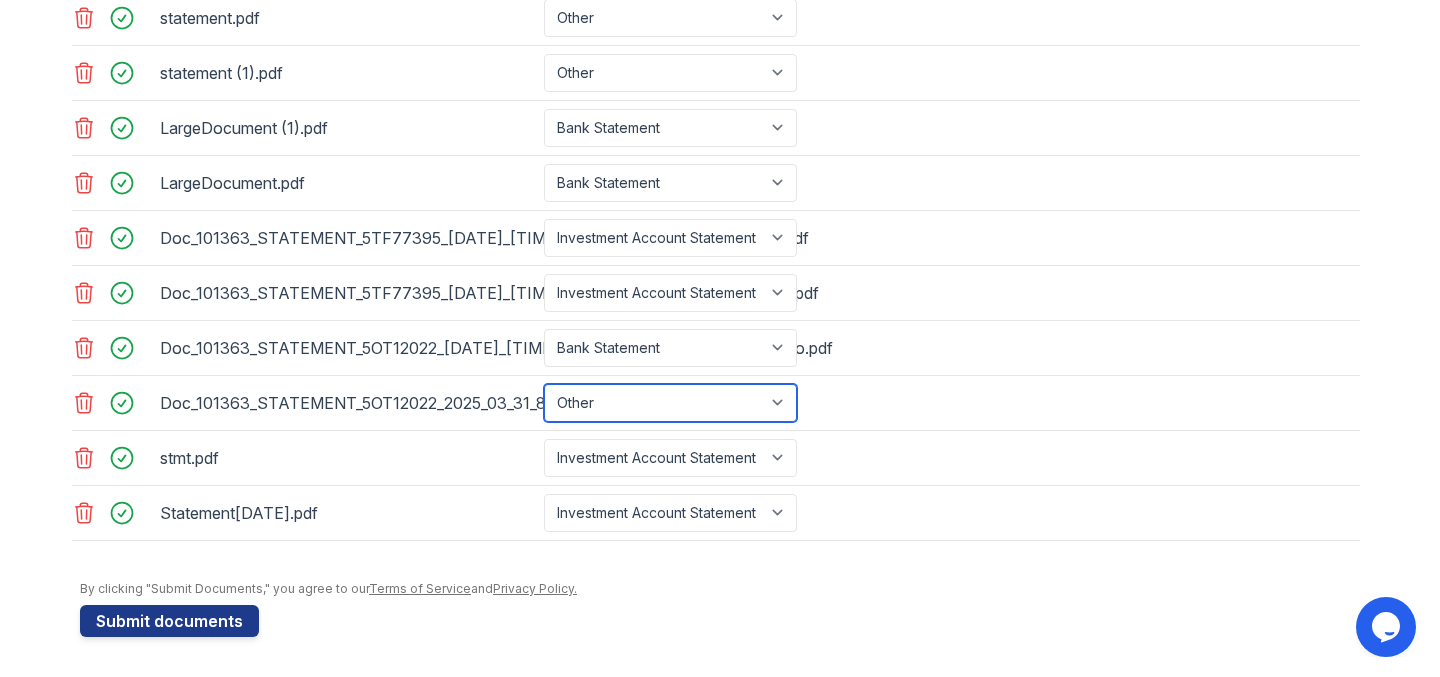 click on "Select type
Paystub
Bank Statement
Offer Letter
Tax Documents
Benefit Award Letter
Investment Account Statement
Other" at bounding box center (670, 403) 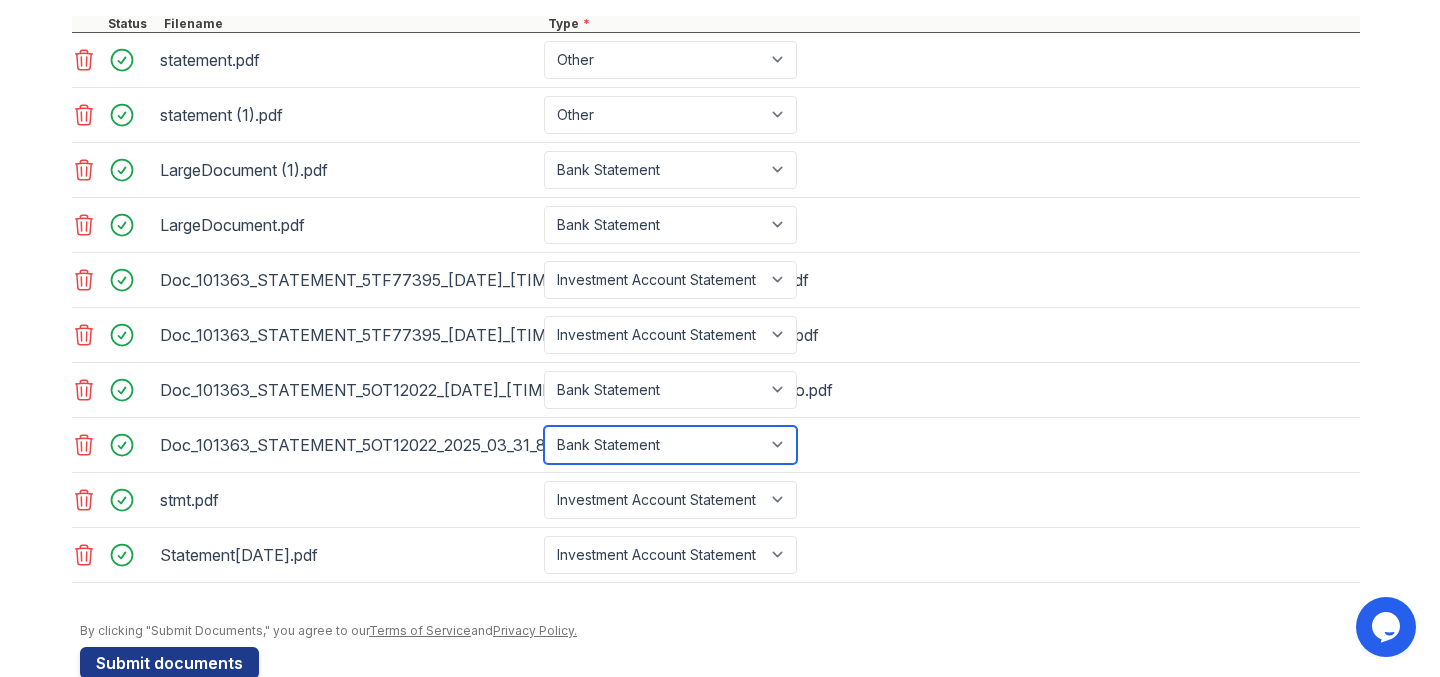 scroll, scrollTop: 861, scrollLeft: 0, axis: vertical 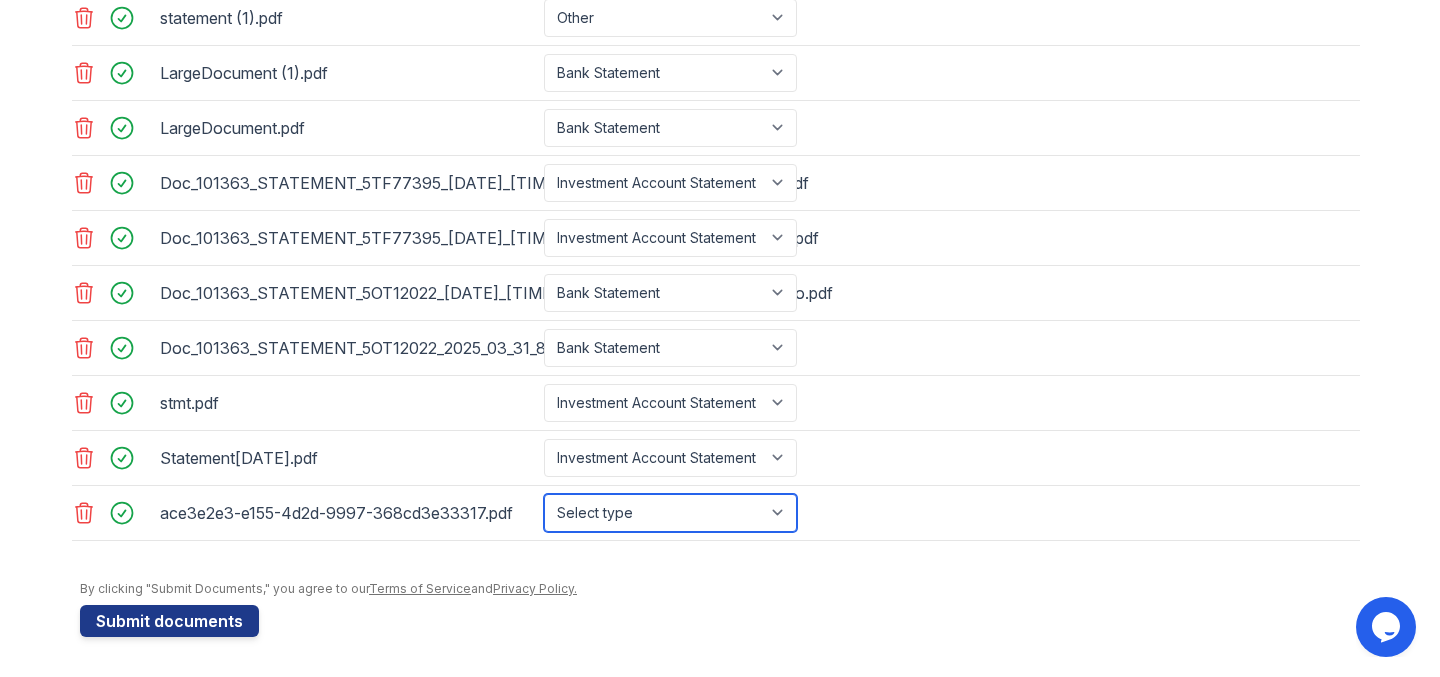 click on "Select type
Paystub
Bank Statement
Offer Letter
Tax Documents
Benefit Award Letter
Investment Account Statement
Other" at bounding box center (670, 513) 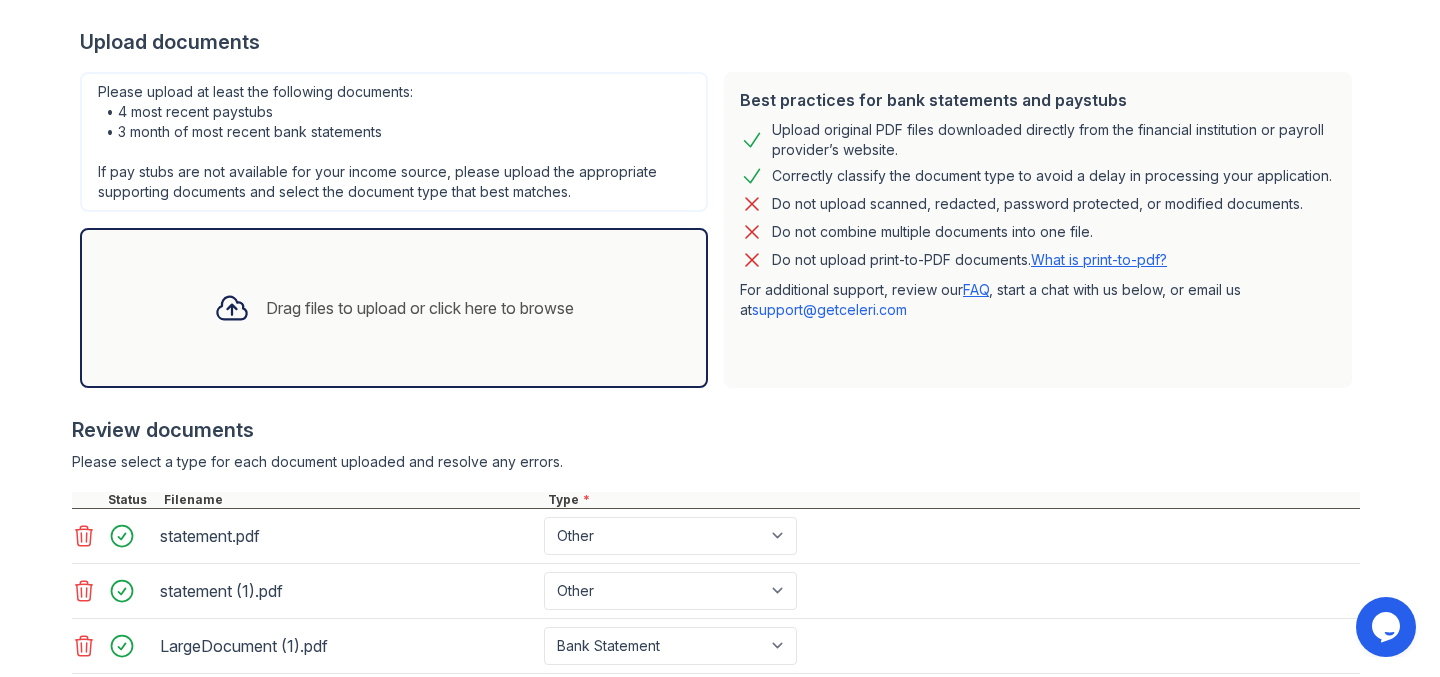 scroll, scrollTop: 409, scrollLeft: 0, axis: vertical 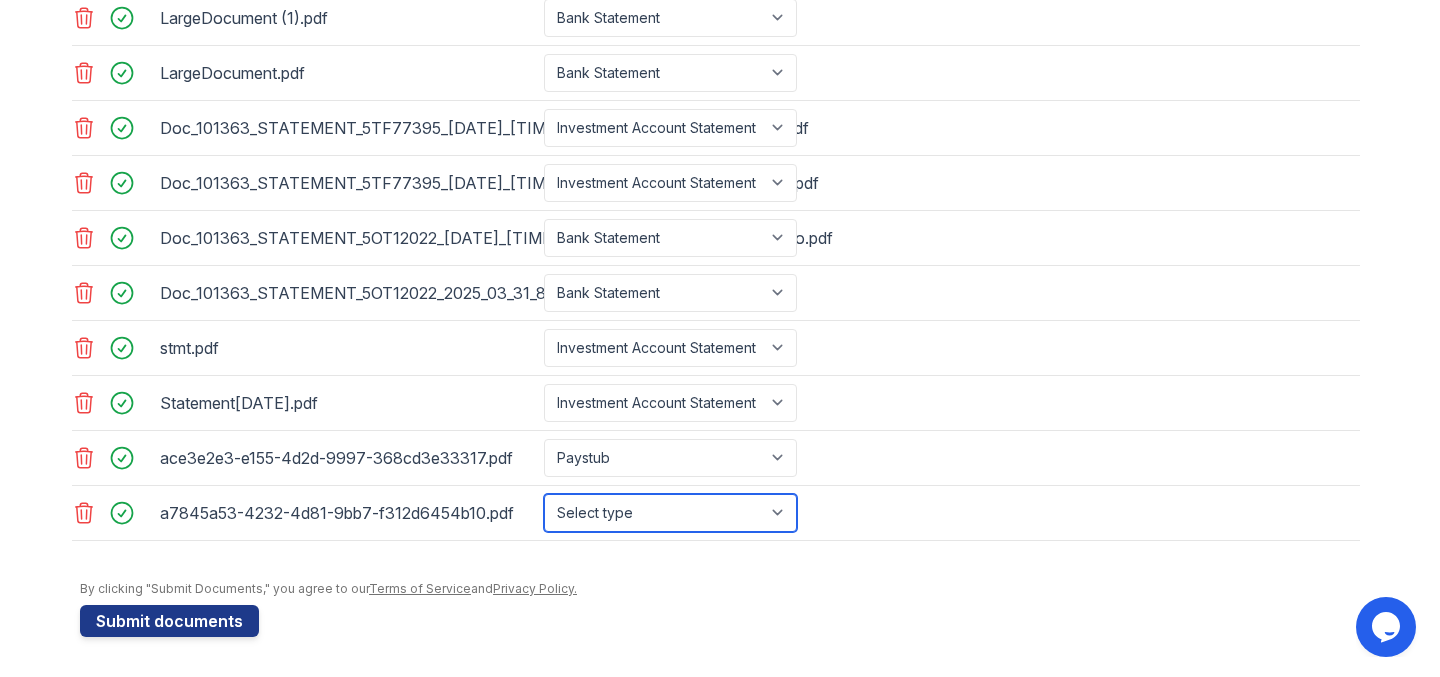 click on "Select type
Paystub
Bank Statement
Offer Letter
Tax Documents
Benefit Award Letter
Investment Account Statement
Other" at bounding box center (670, 513) 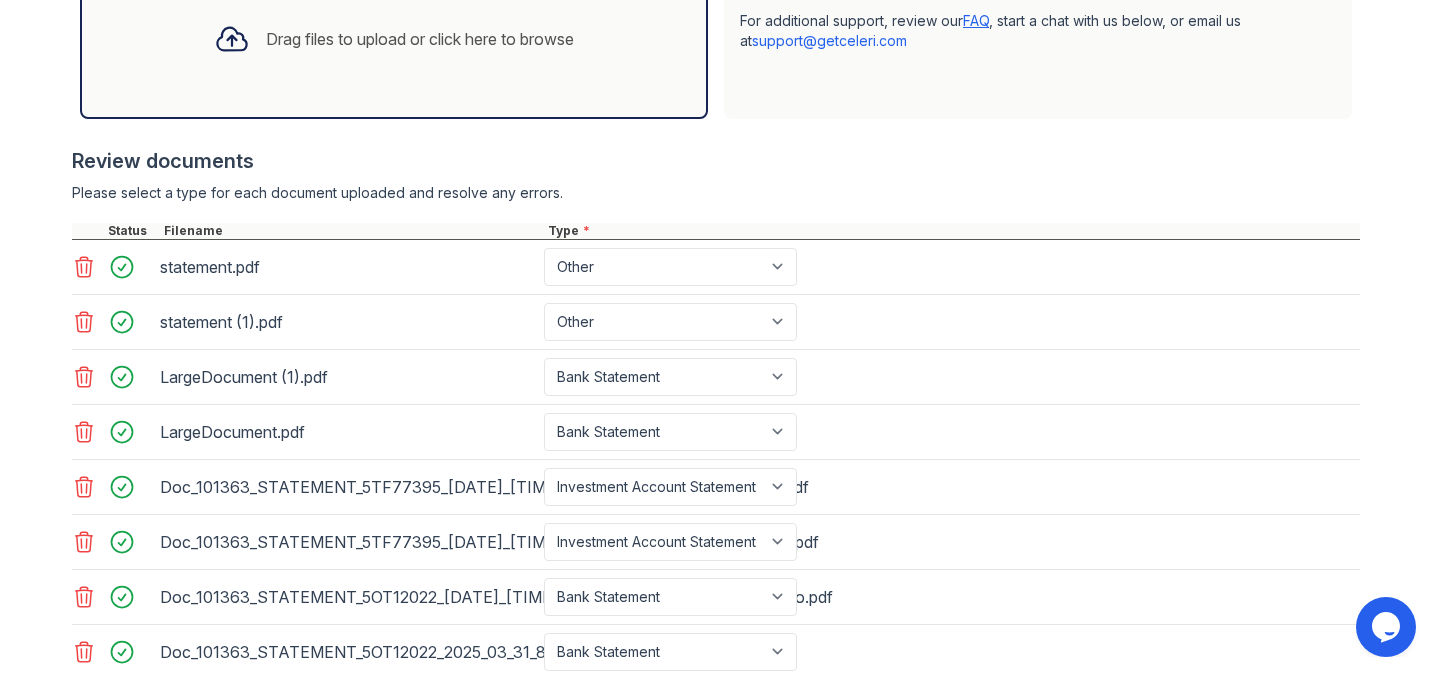 scroll, scrollTop: 0, scrollLeft: 0, axis: both 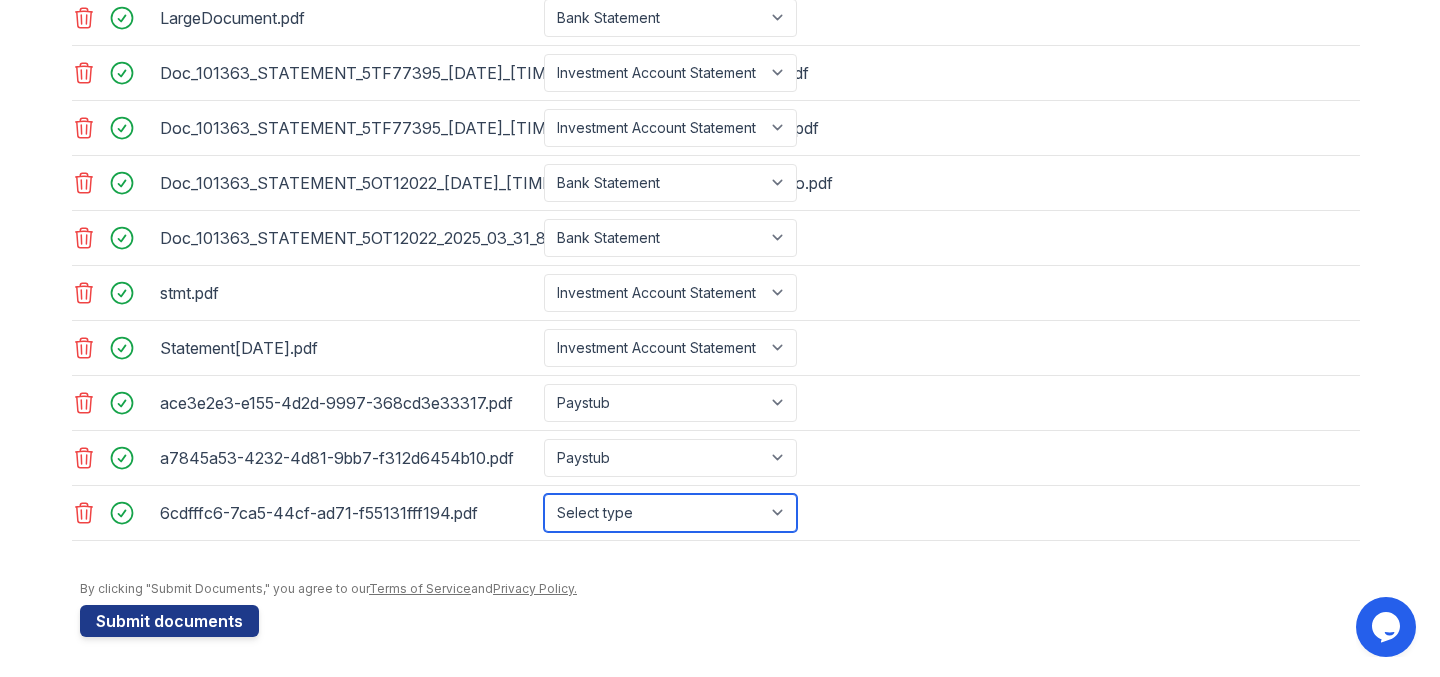 click on "Select type
Paystub
Bank Statement
Offer Letter
Tax Documents
Benefit Award Letter
Investment Account Statement
Other" at bounding box center [670, 513] 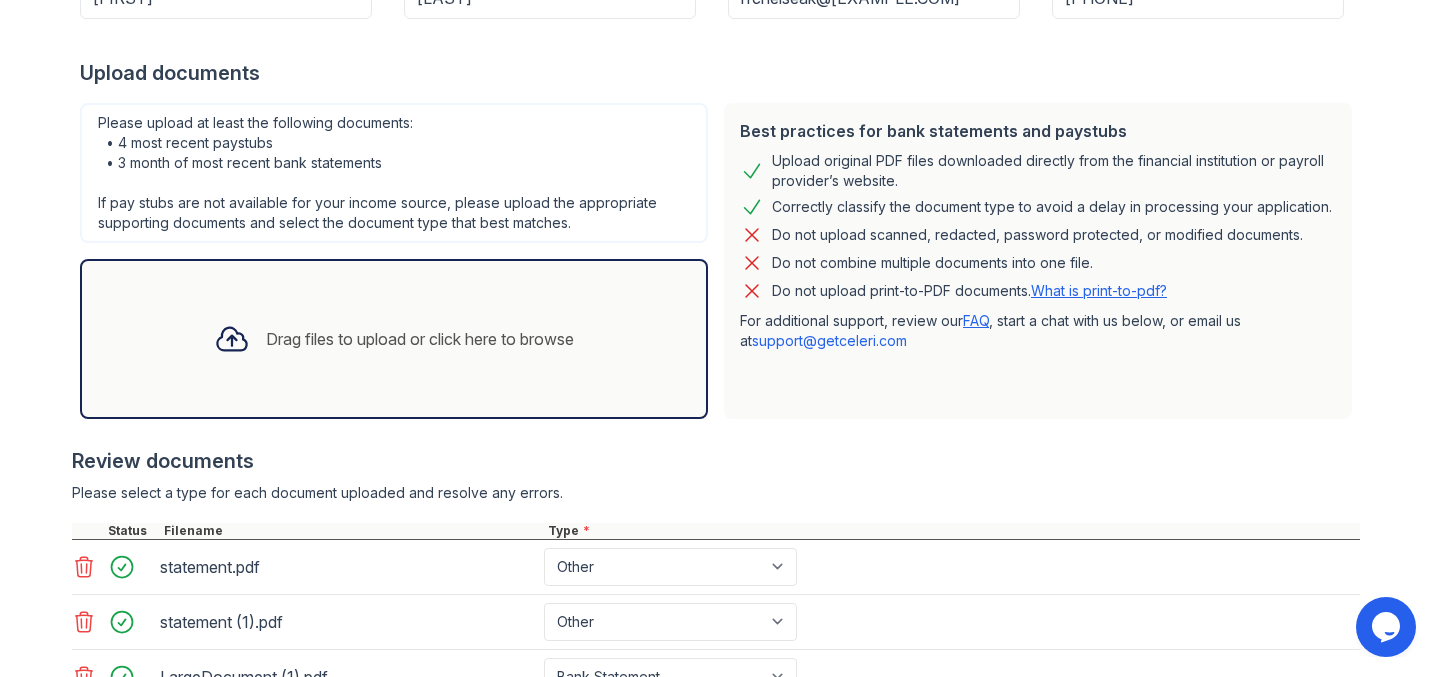 scroll, scrollTop: 367, scrollLeft: 0, axis: vertical 